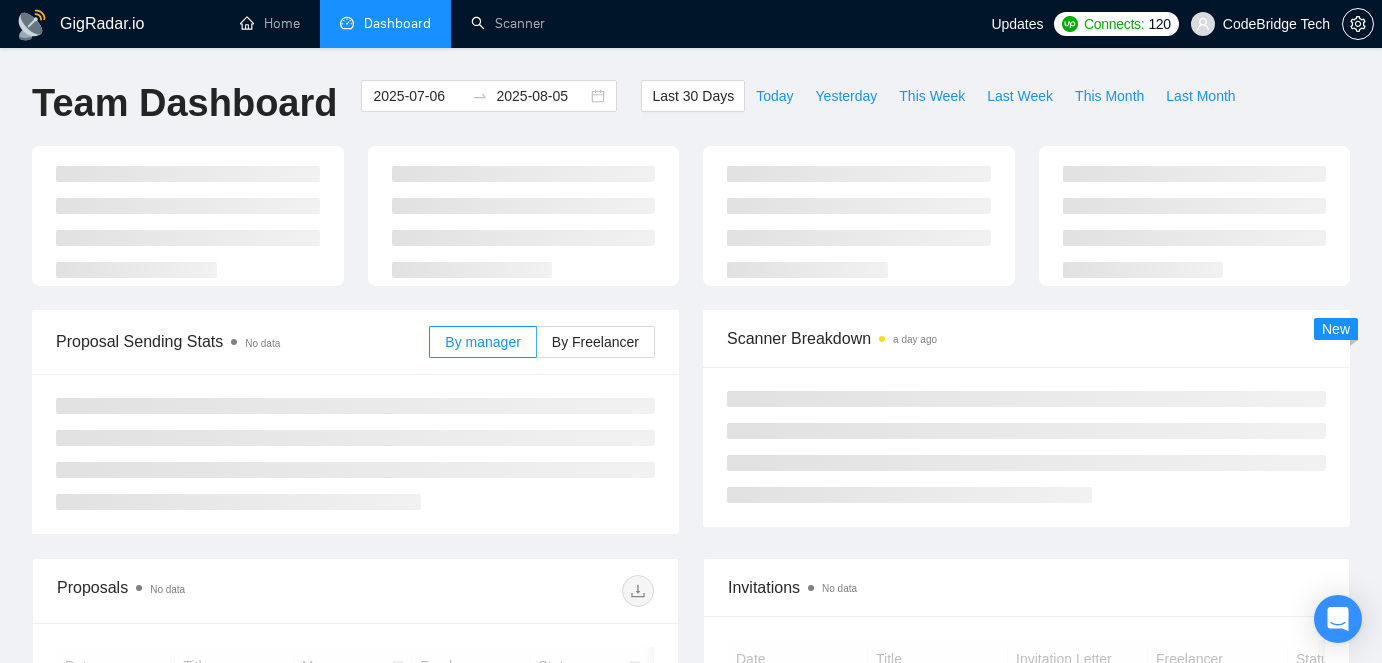 scroll, scrollTop: 0, scrollLeft: 0, axis: both 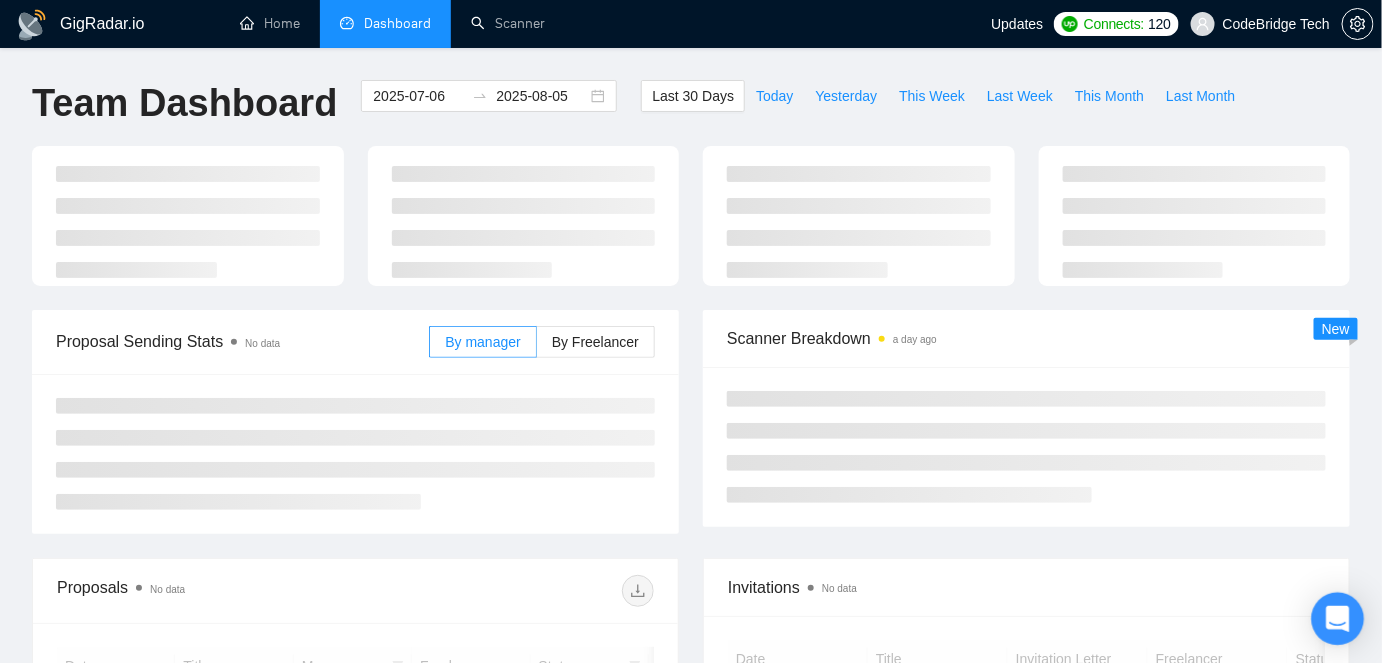 click at bounding box center [1338, 619] 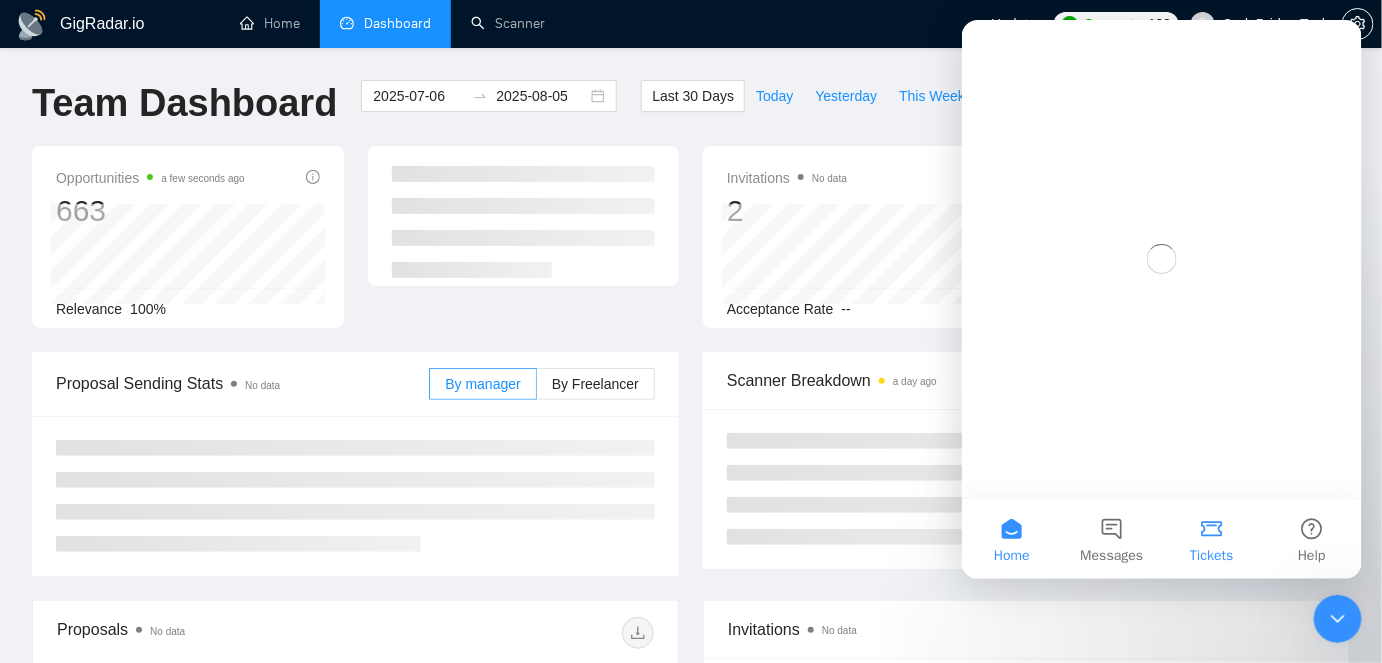 scroll, scrollTop: 0, scrollLeft: 0, axis: both 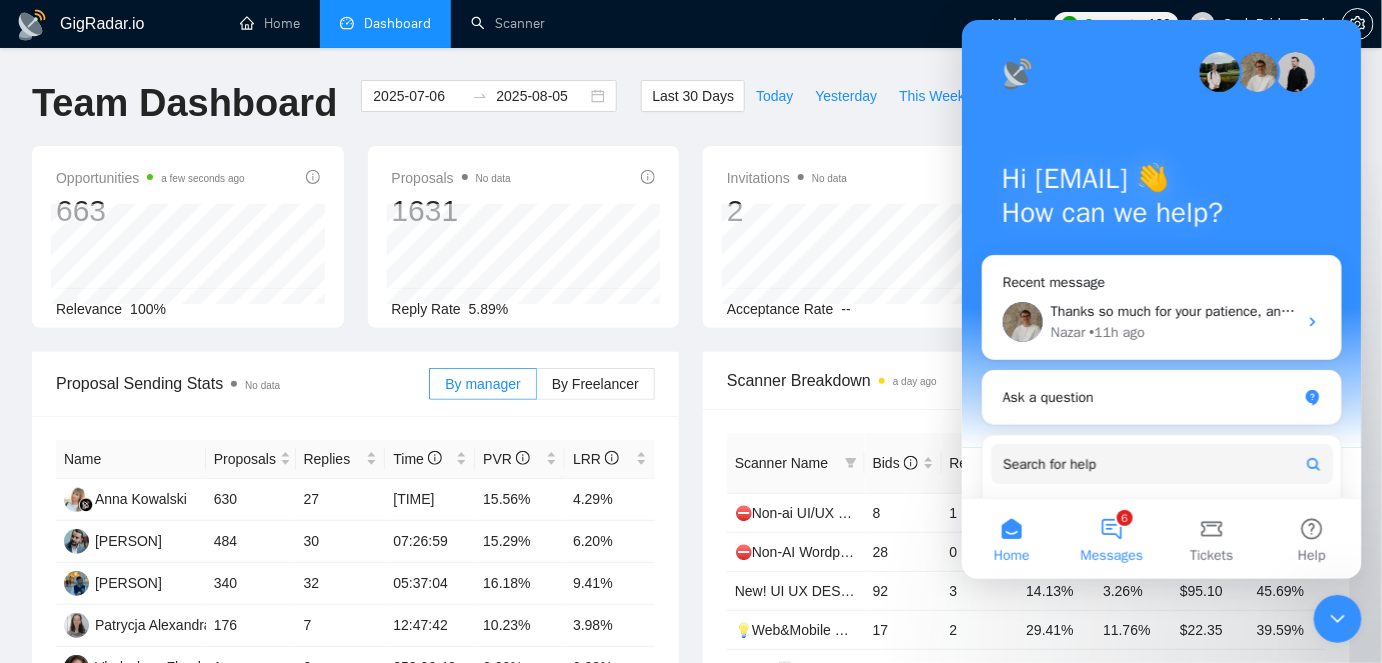 click on "6 Messages" at bounding box center [1111, 538] 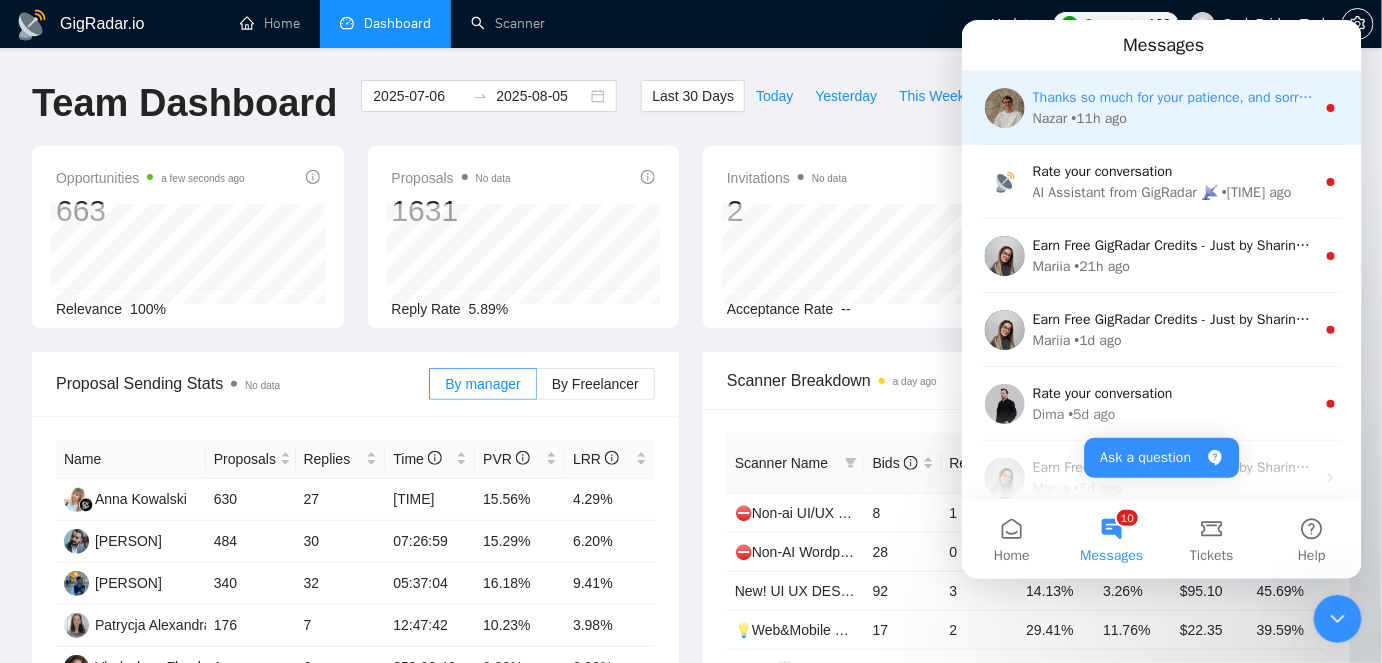 click on "Thanks so much for your patience, and sorry for the delay! We’ll review your request in detail and get back to you tomorrow with an update." at bounding box center [1456, 96] 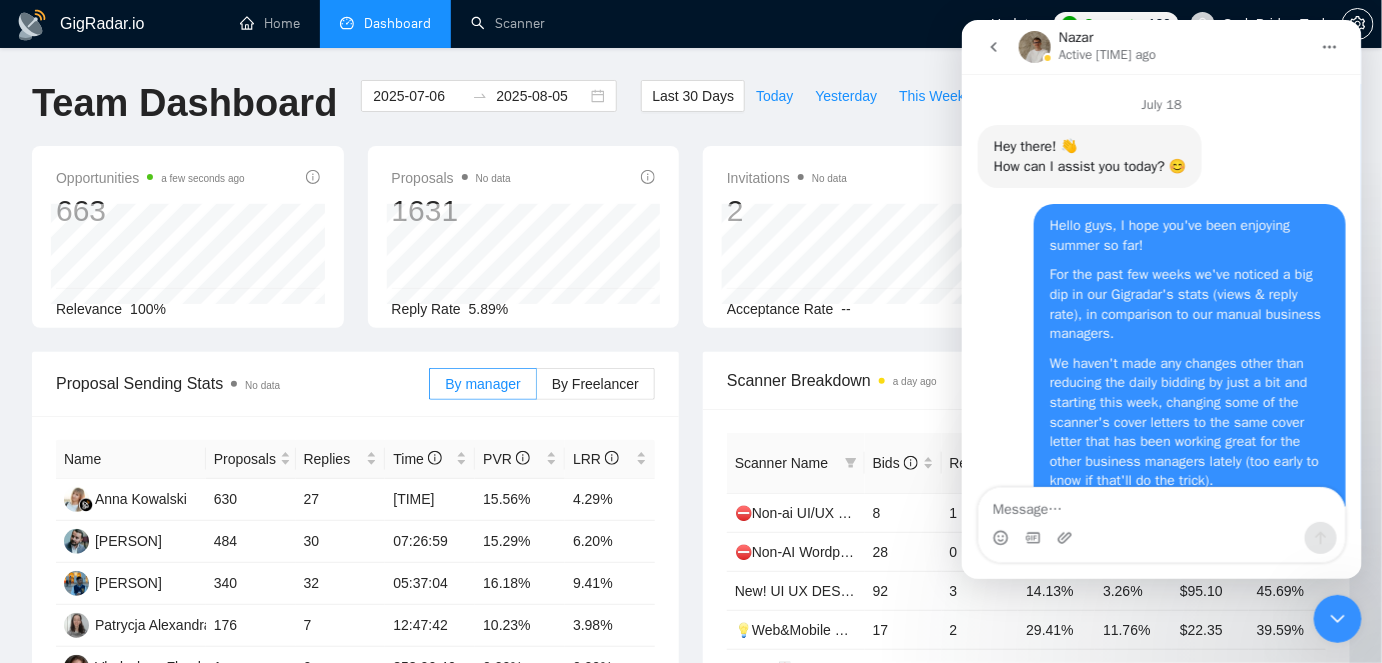 scroll, scrollTop: 2, scrollLeft: 0, axis: vertical 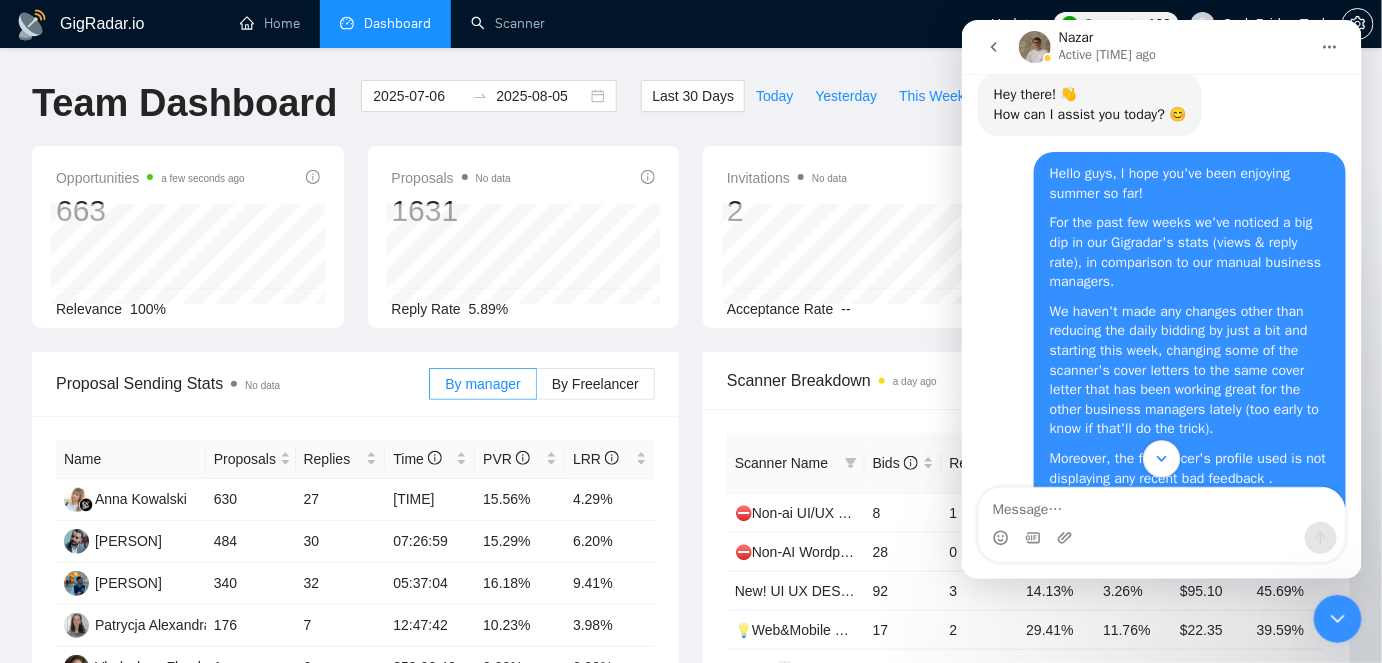 click 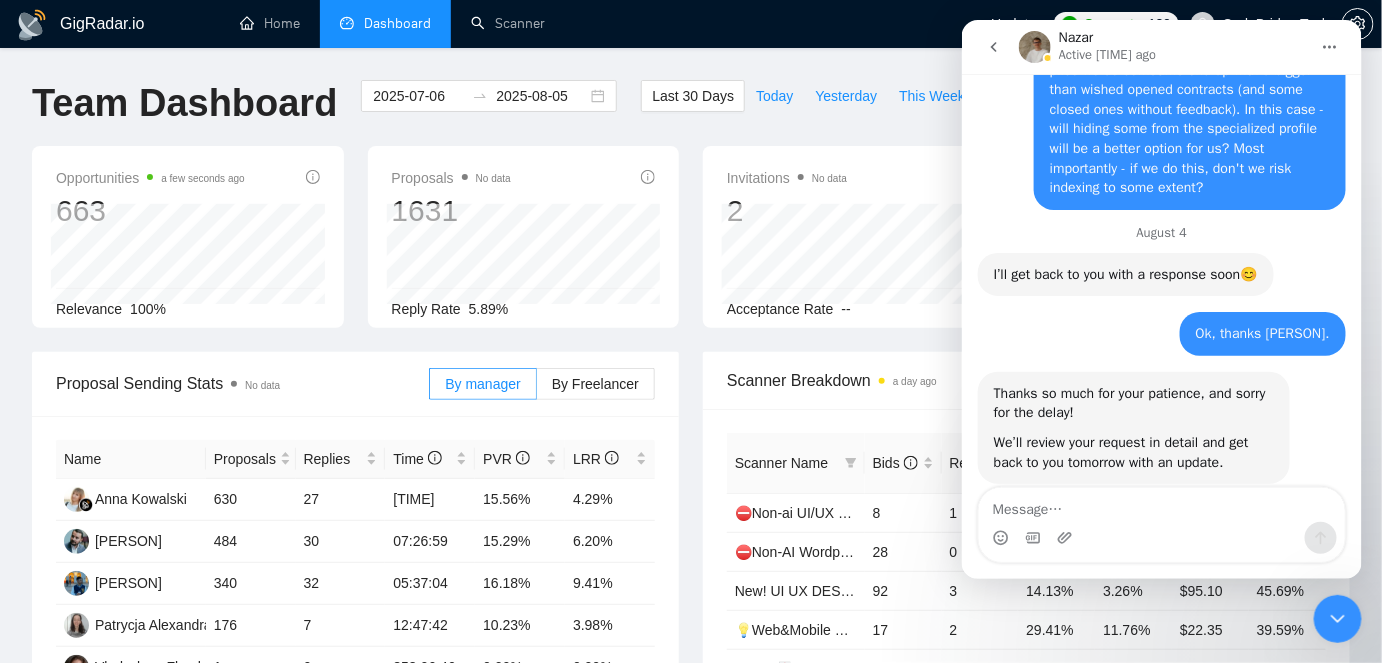 scroll, scrollTop: 9562, scrollLeft: 0, axis: vertical 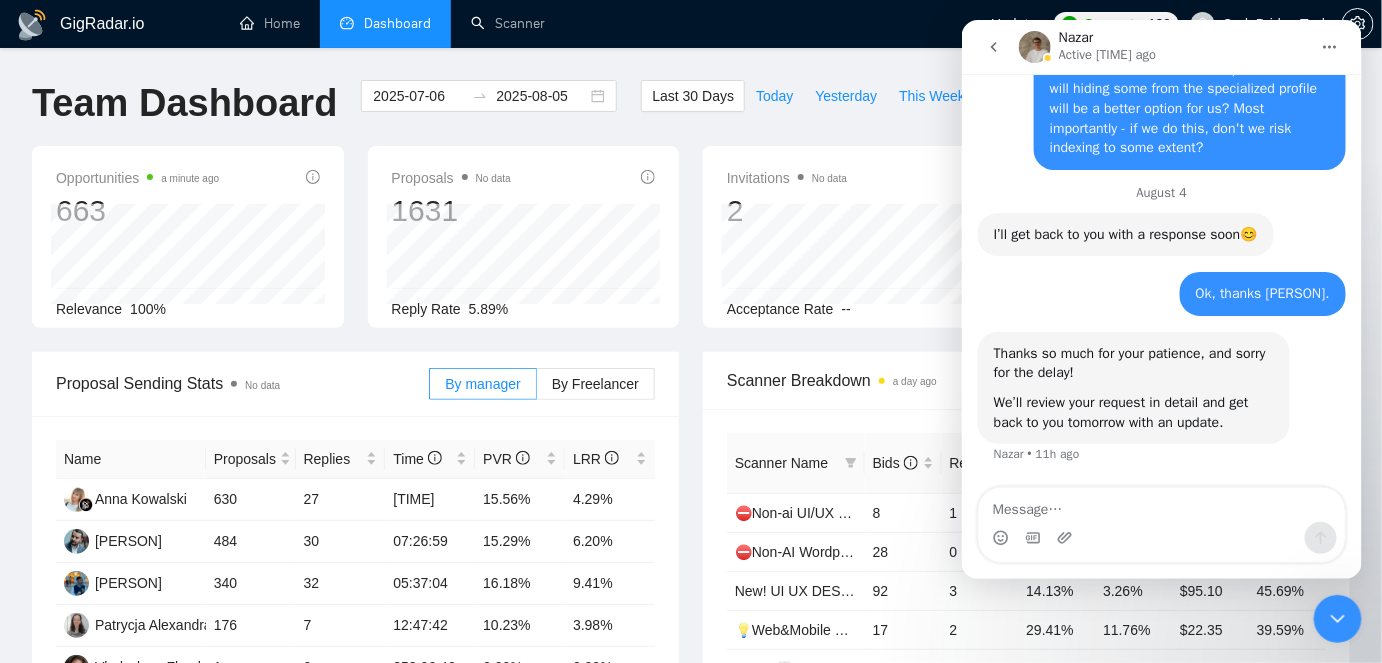 click at bounding box center (1337, 618) 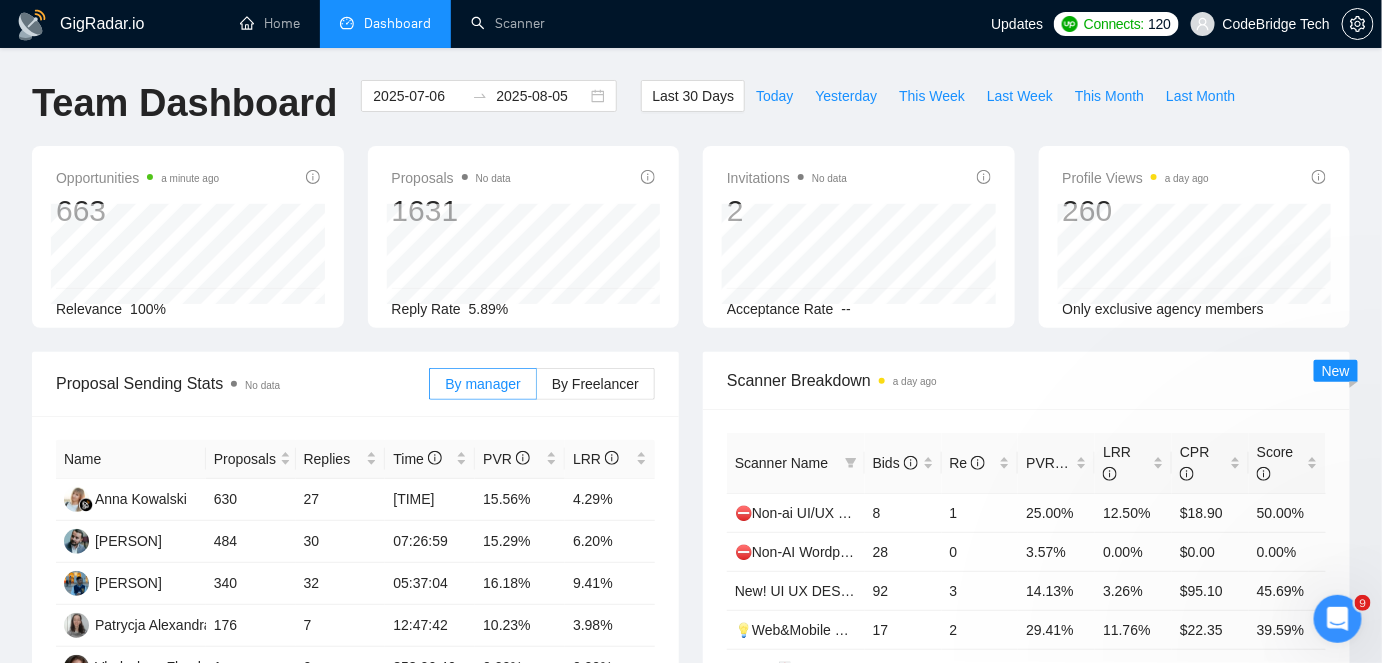 scroll, scrollTop: 0, scrollLeft: 0, axis: both 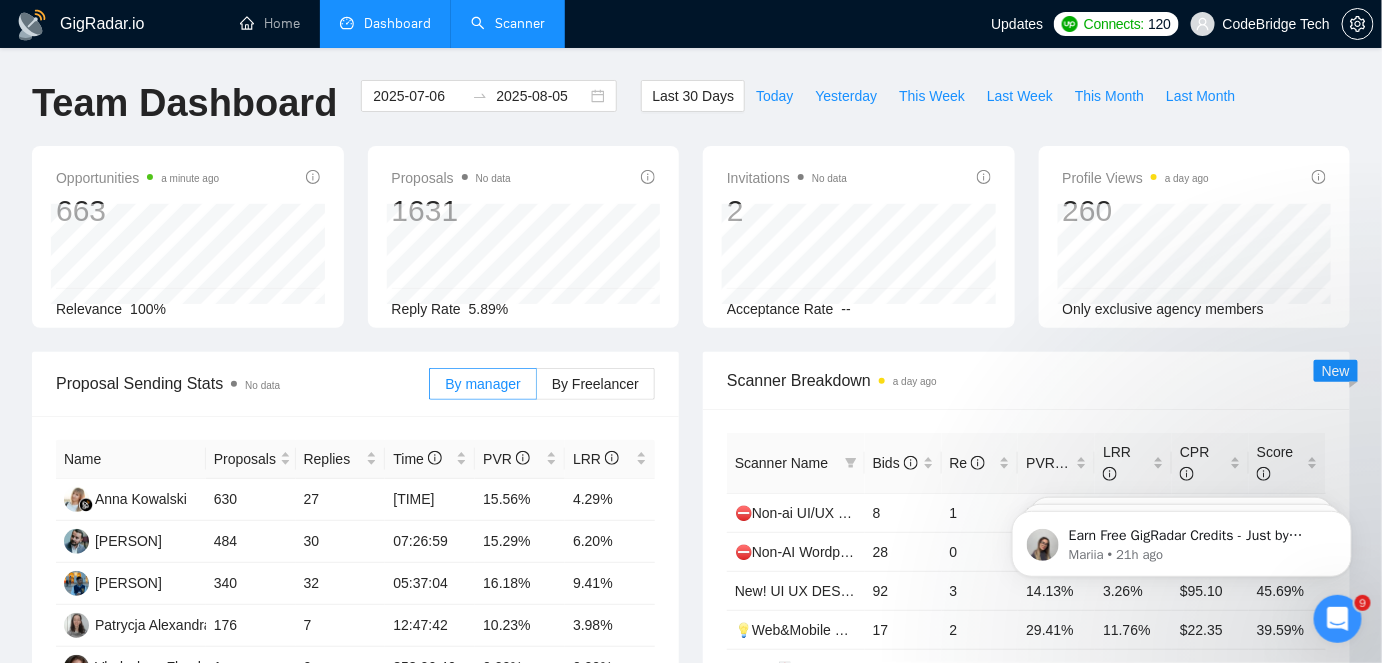 click on "Scanner" at bounding box center (508, 23) 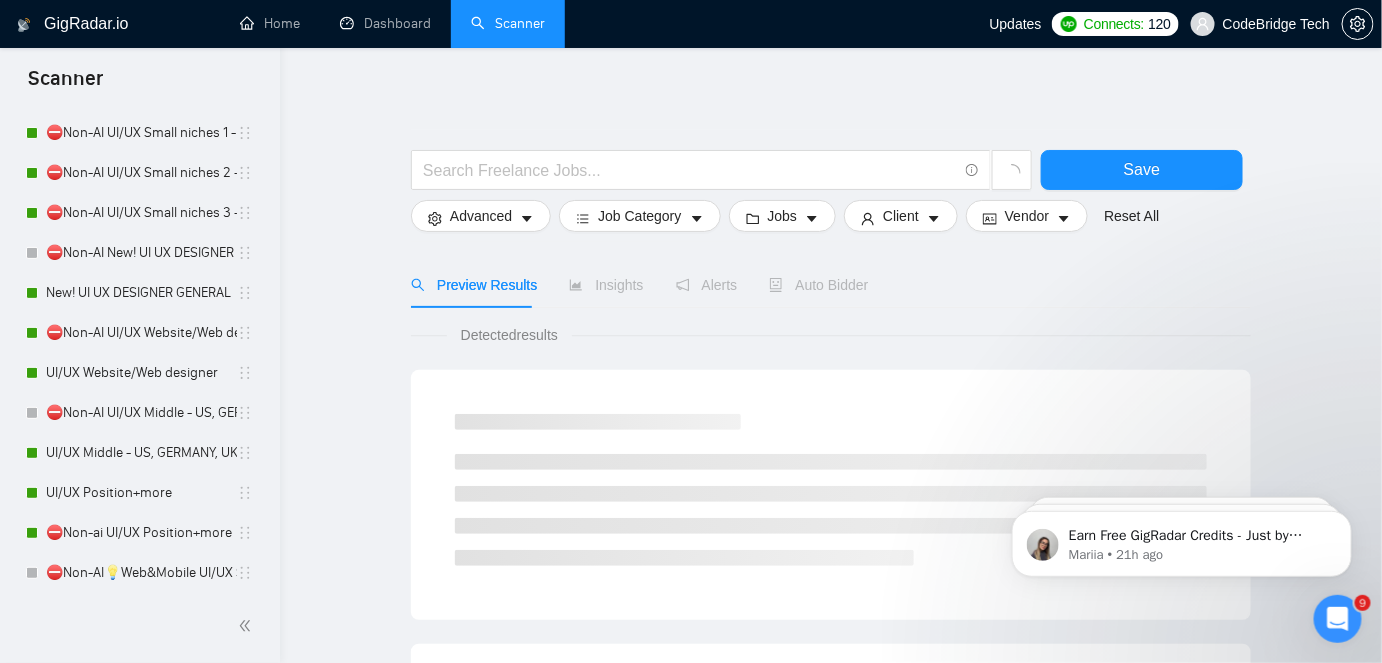 scroll, scrollTop: 545, scrollLeft: 0, axis: vertical 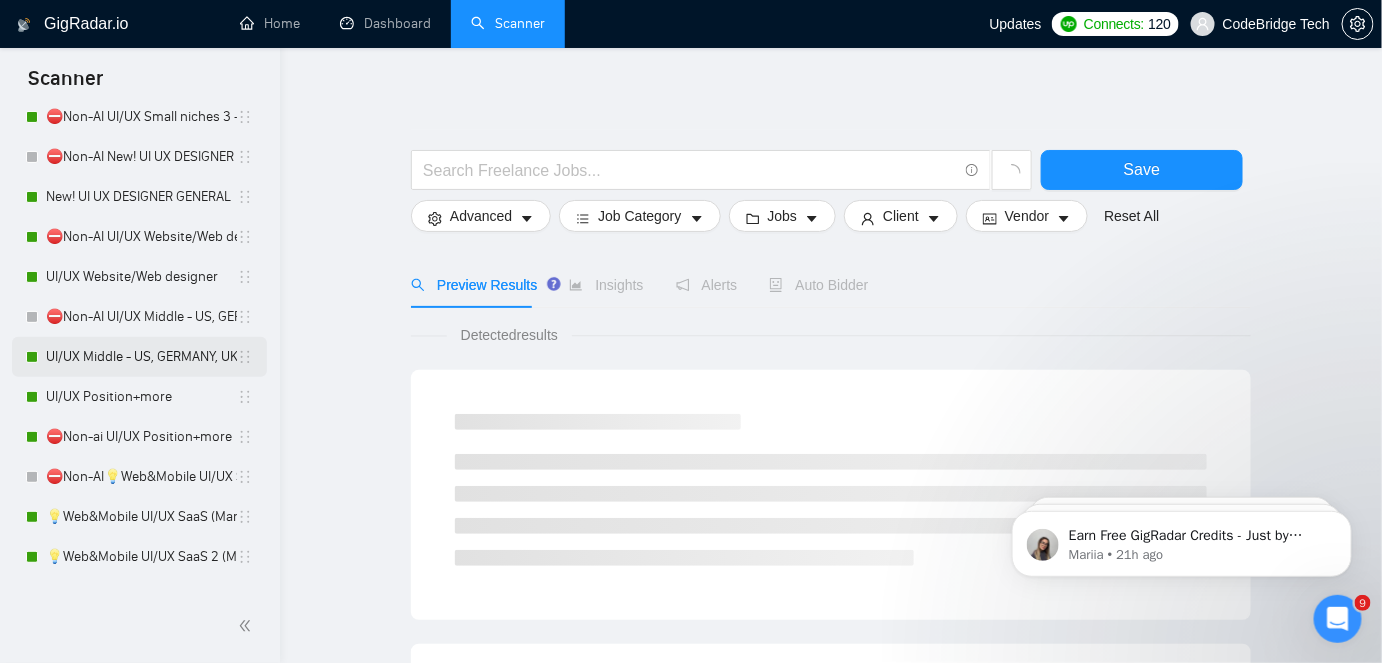 click on "UI/UX Middle - US, GERMANY, UK, CANADA, ISRAEL" at bounding box center (141, 357) 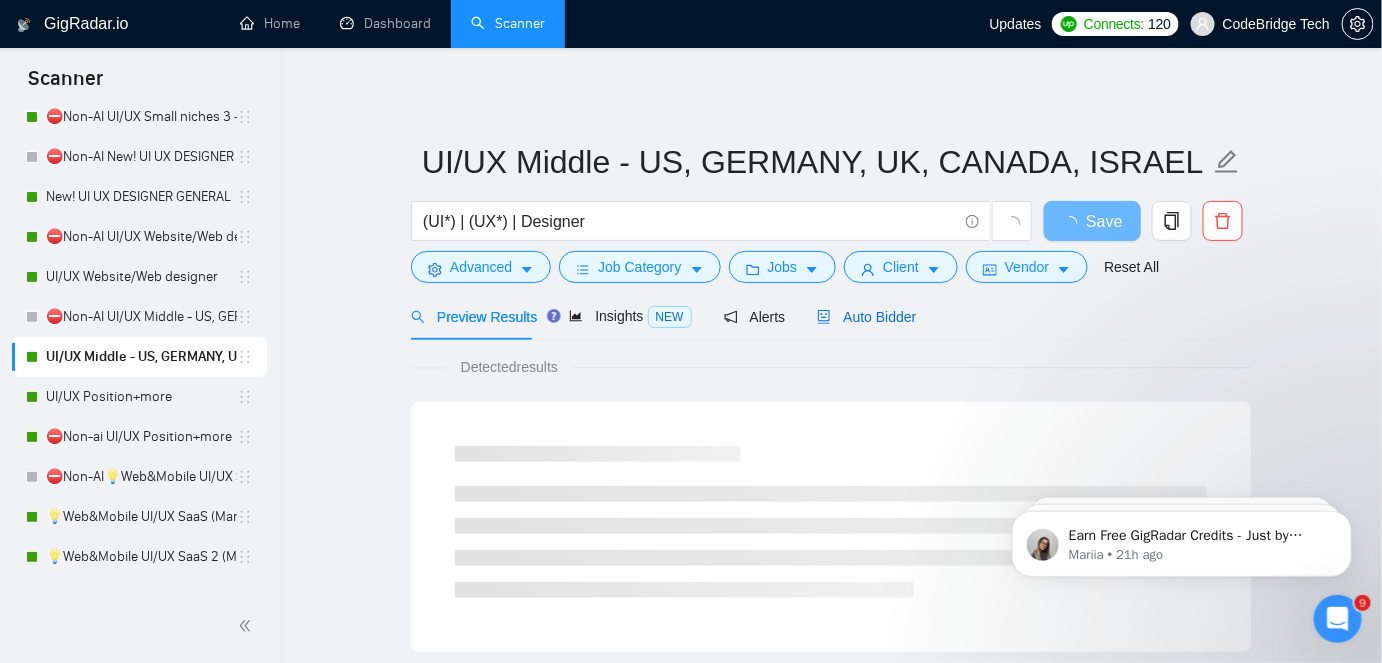 click on "Auto Bidder" at bounding box center [866, 317] 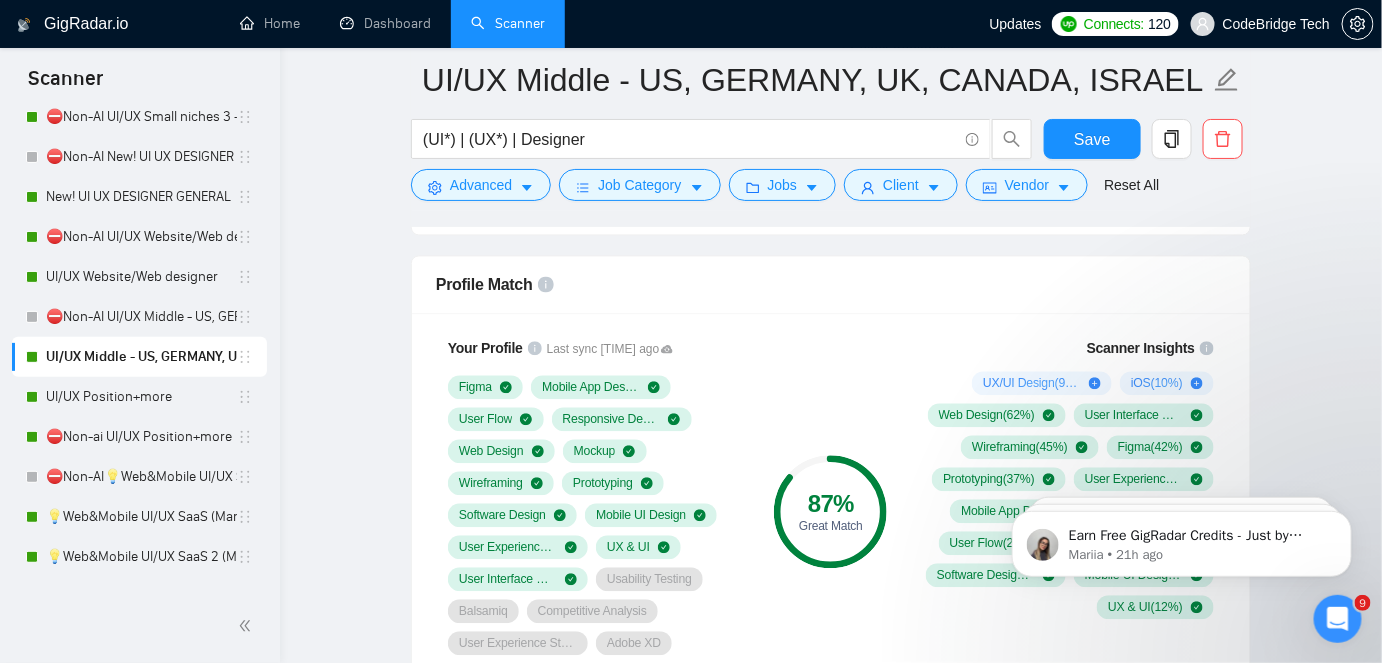 scroll, scrollTop: 1363, scrollLeft: 0, axis: vertical 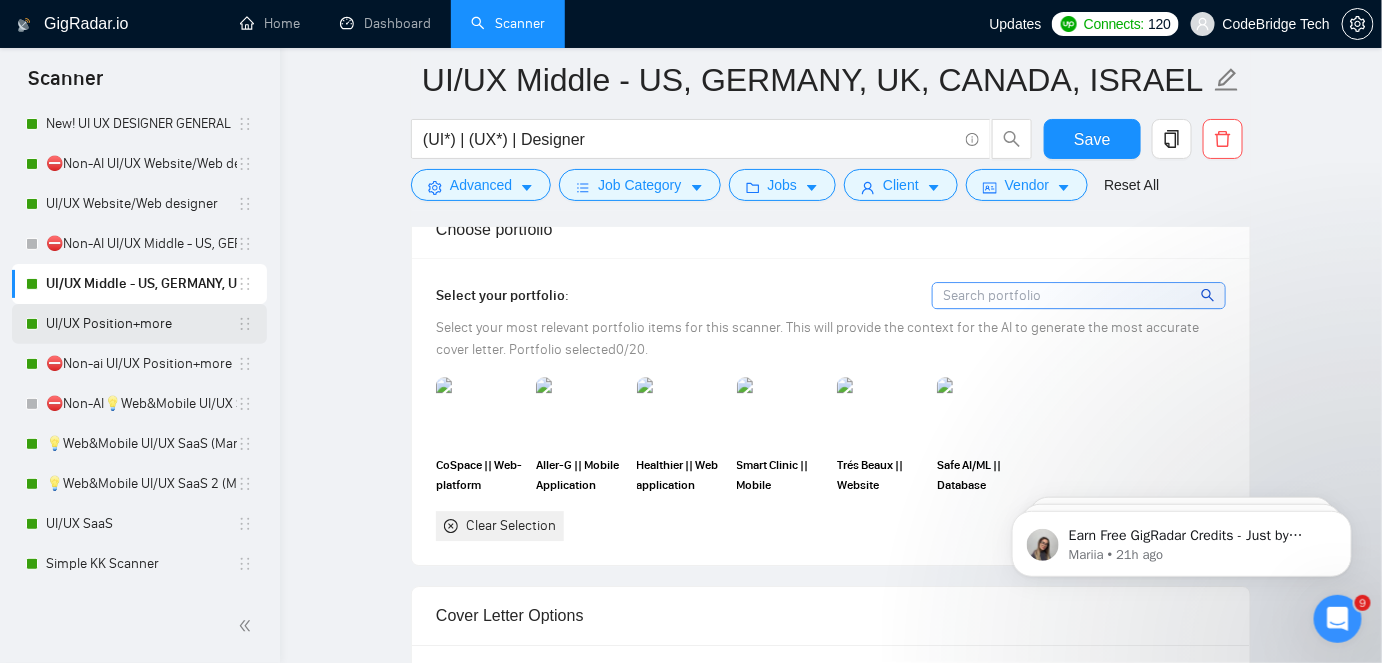 click on "UI/UX Position+more" at bounding box center [141, 324] 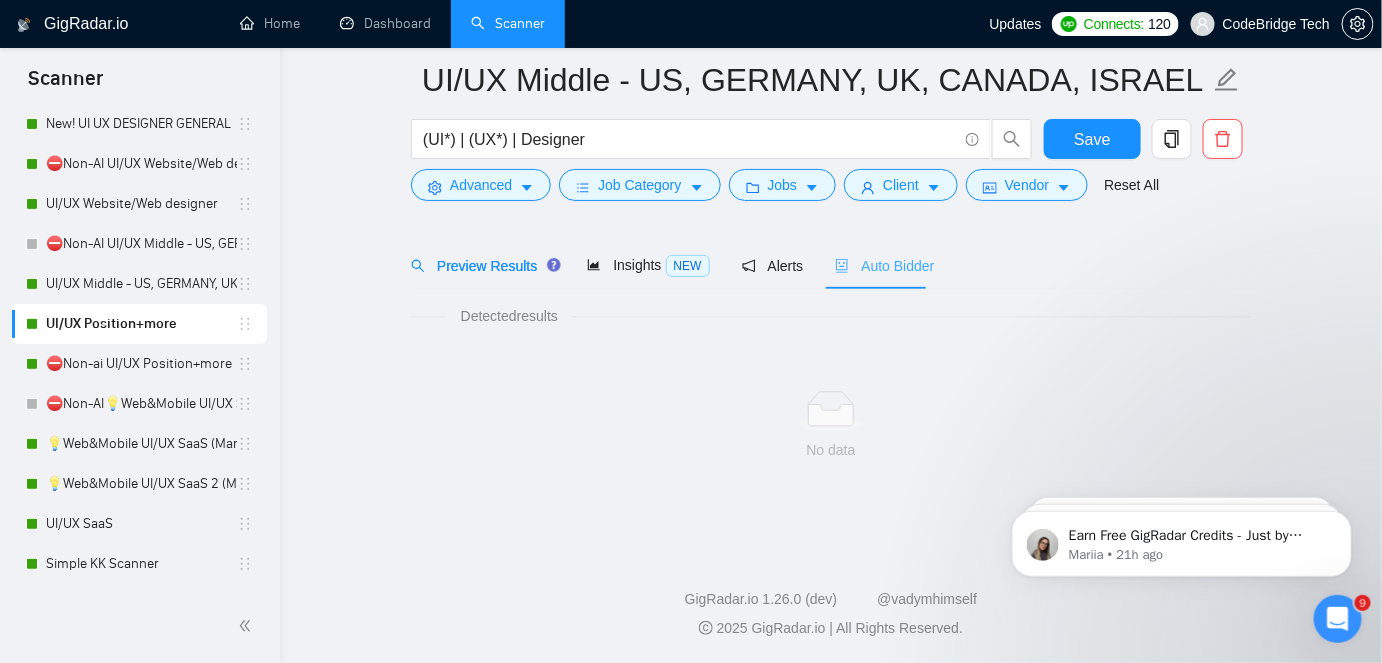 scroll, scrollTop: 66, scrollLeft: 0, axis: vertical 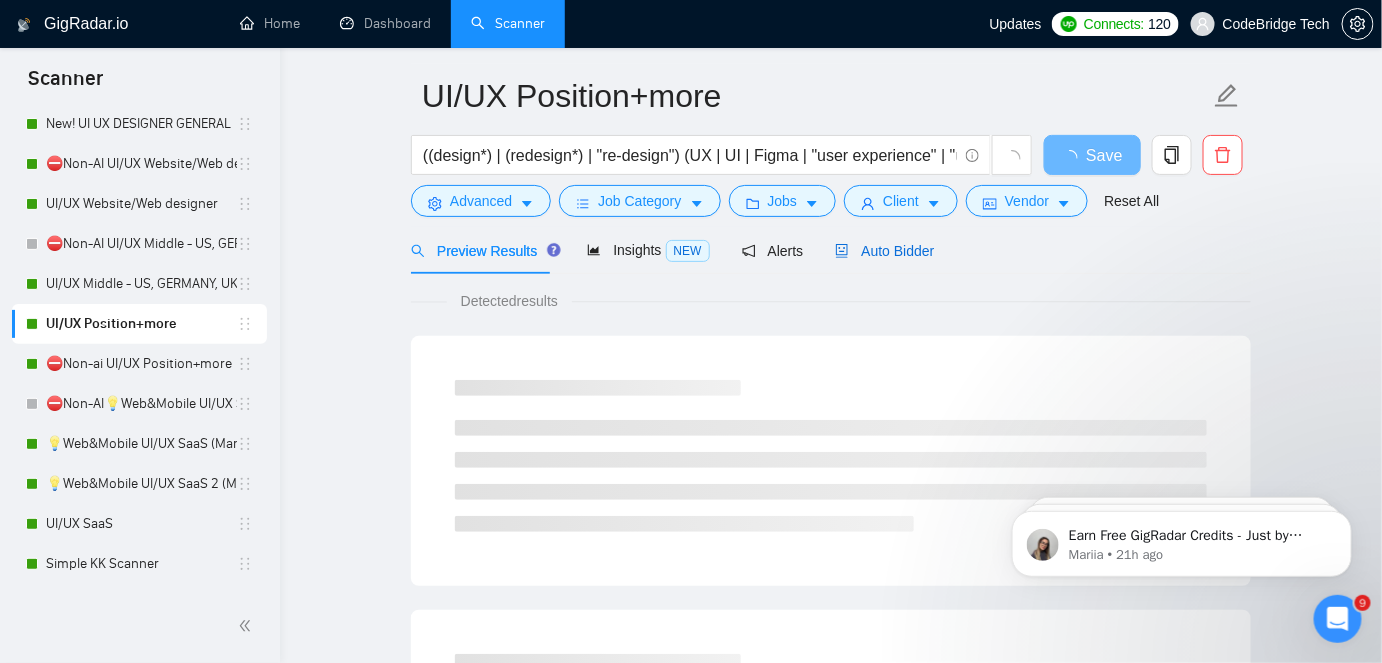 click on "Auto Bidder" at bounding box center [884, 251] 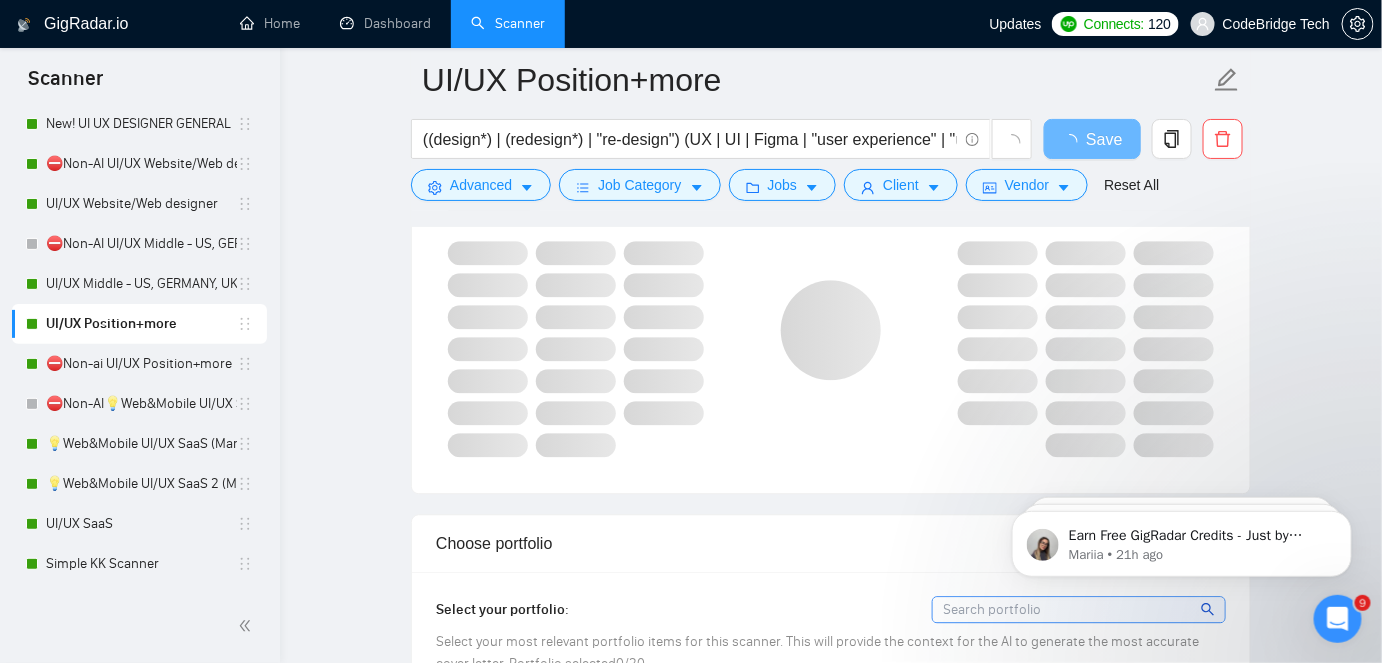 scroll, scrollTop: 1248, scrollLeft: 0, axis: vertical 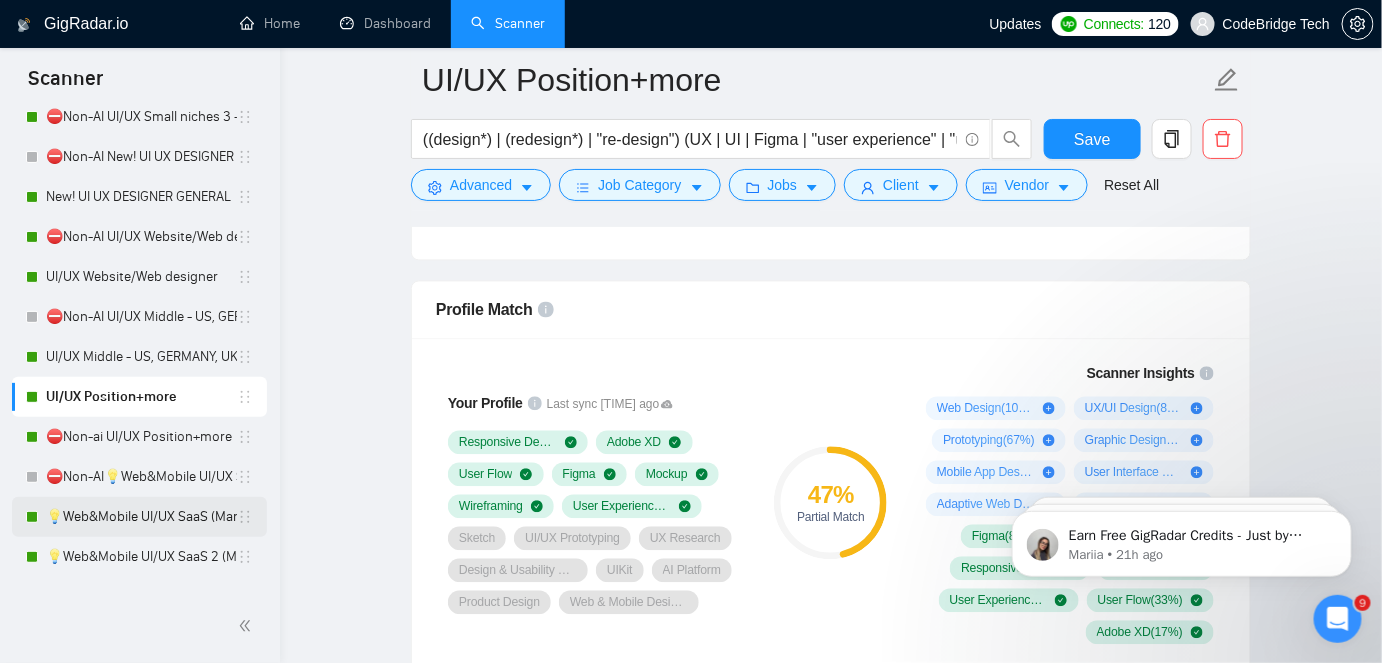 click on "💡Web&Mobile UI/UX SaaS (Mariia)" at bounding box center [141, 517] 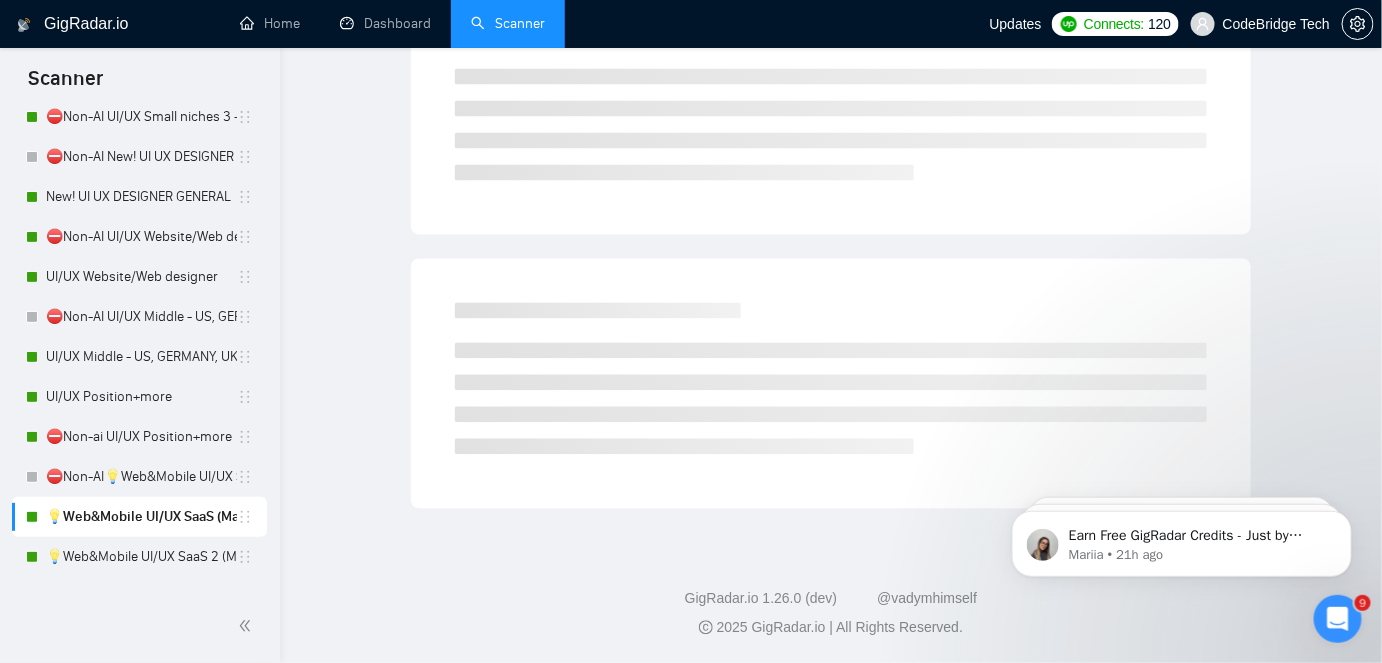 scroll, scrollTop: 66, scrollLeft: 0, axis: vertical 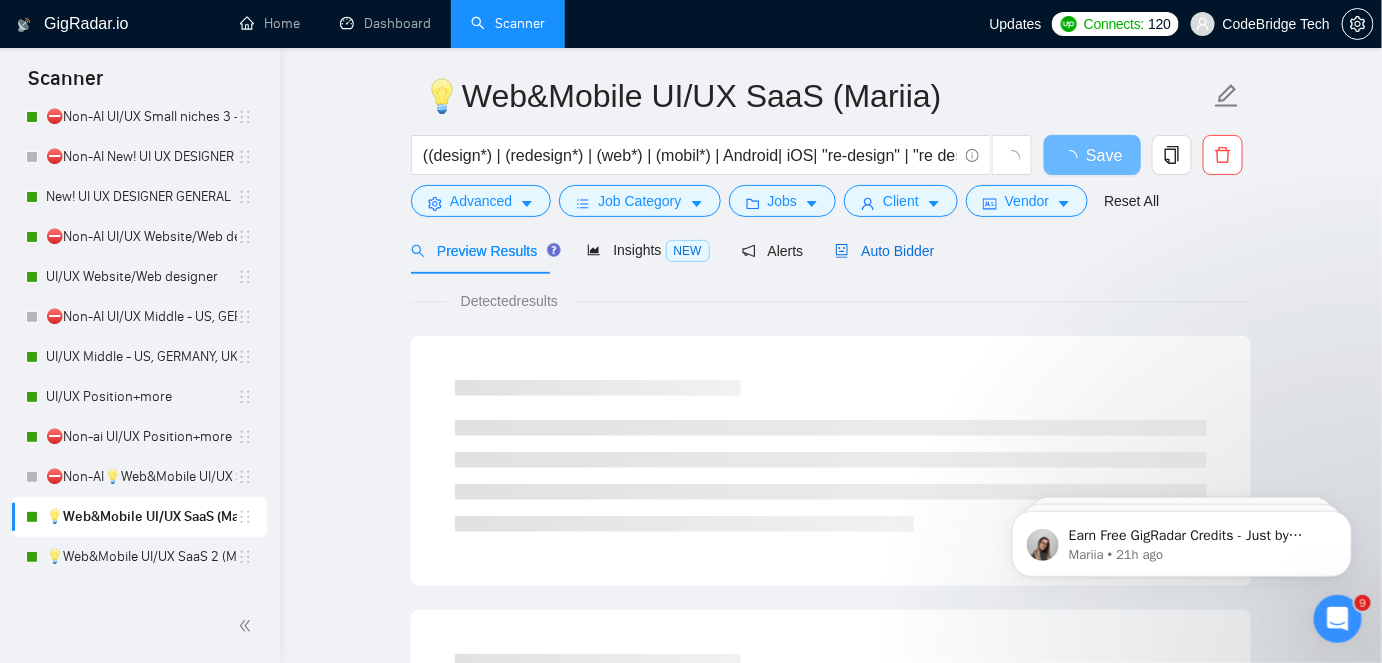 click on "Auto Bidder" at bounding box center (884, 251) 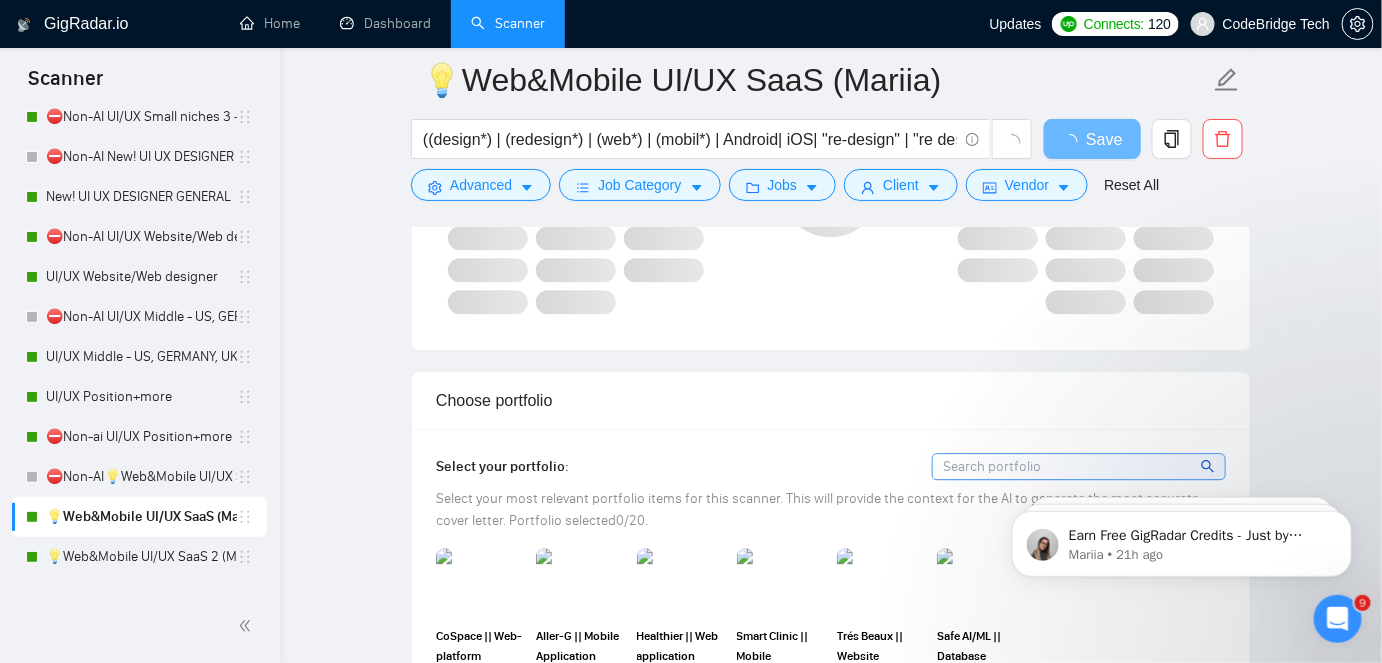 scroll, scrollTop: 1279, scrollLeft: 0, axis: vertical 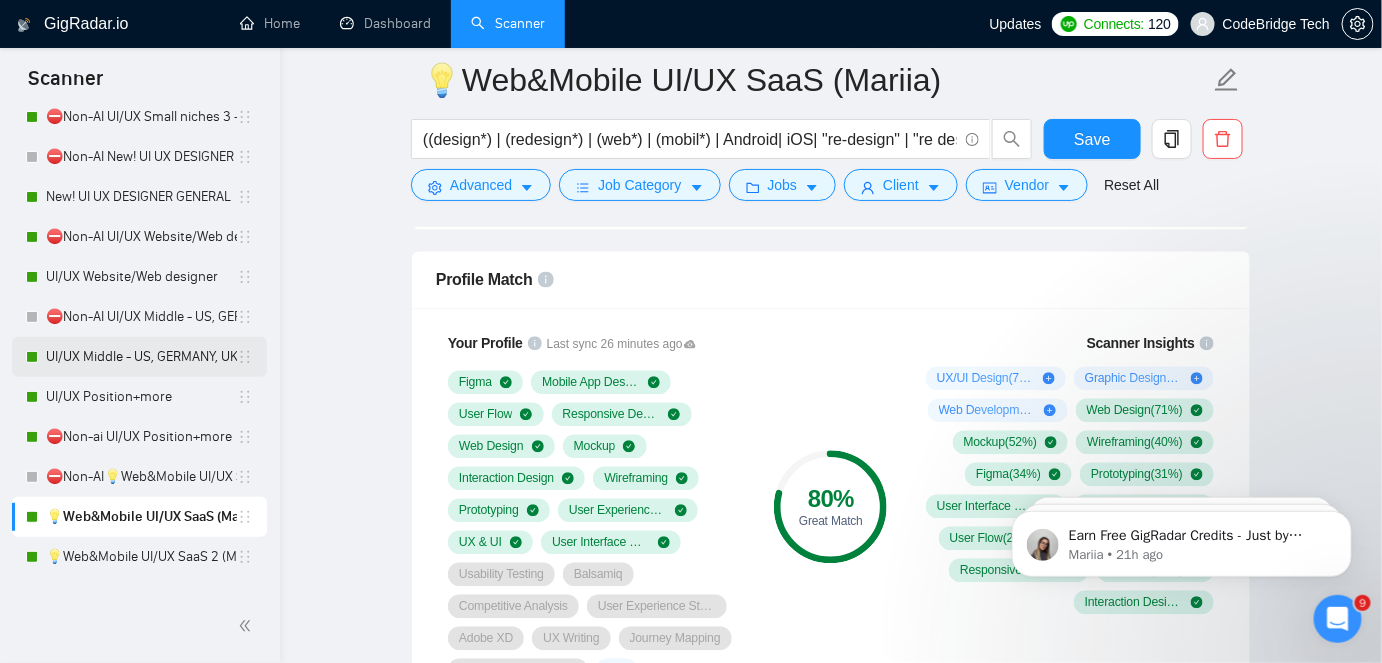 click on "UI/UX Middle - US, GERMANY, UK, CANADA, ISRAEL" at bounding box center (141, 357) 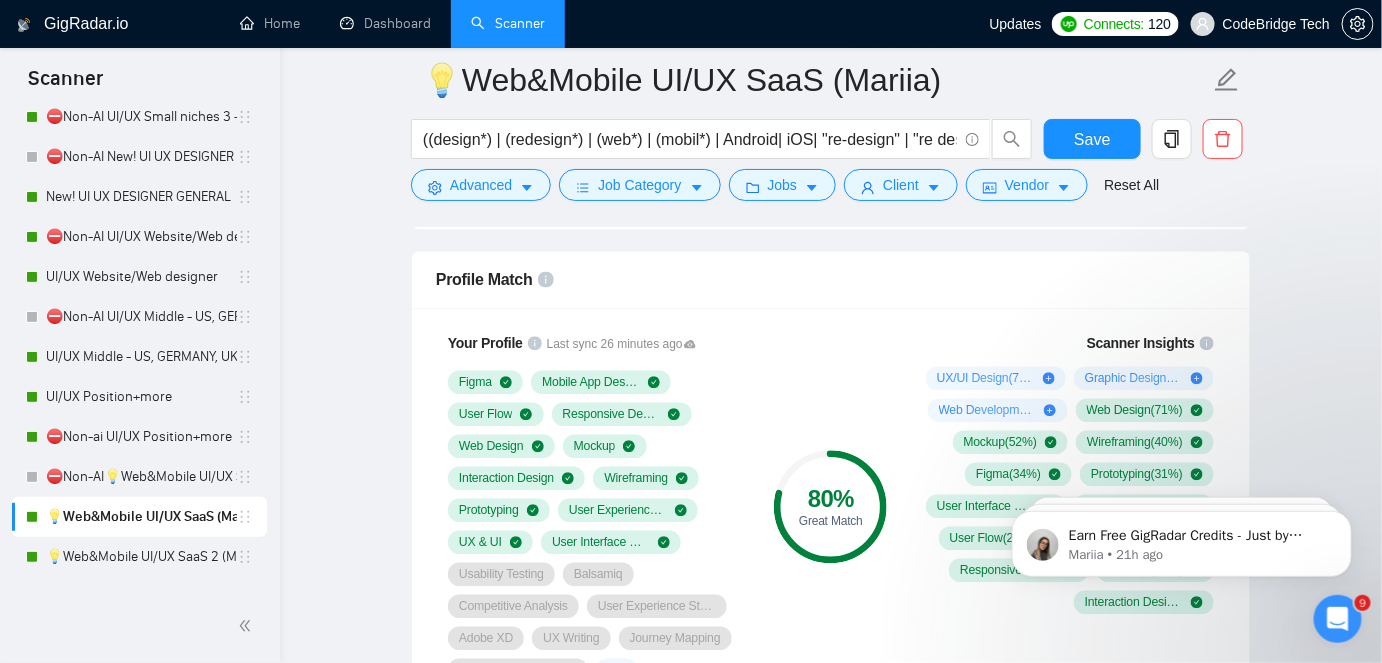 scroll, scrollTop: 66, scrollLeft: 0, axis: vertical 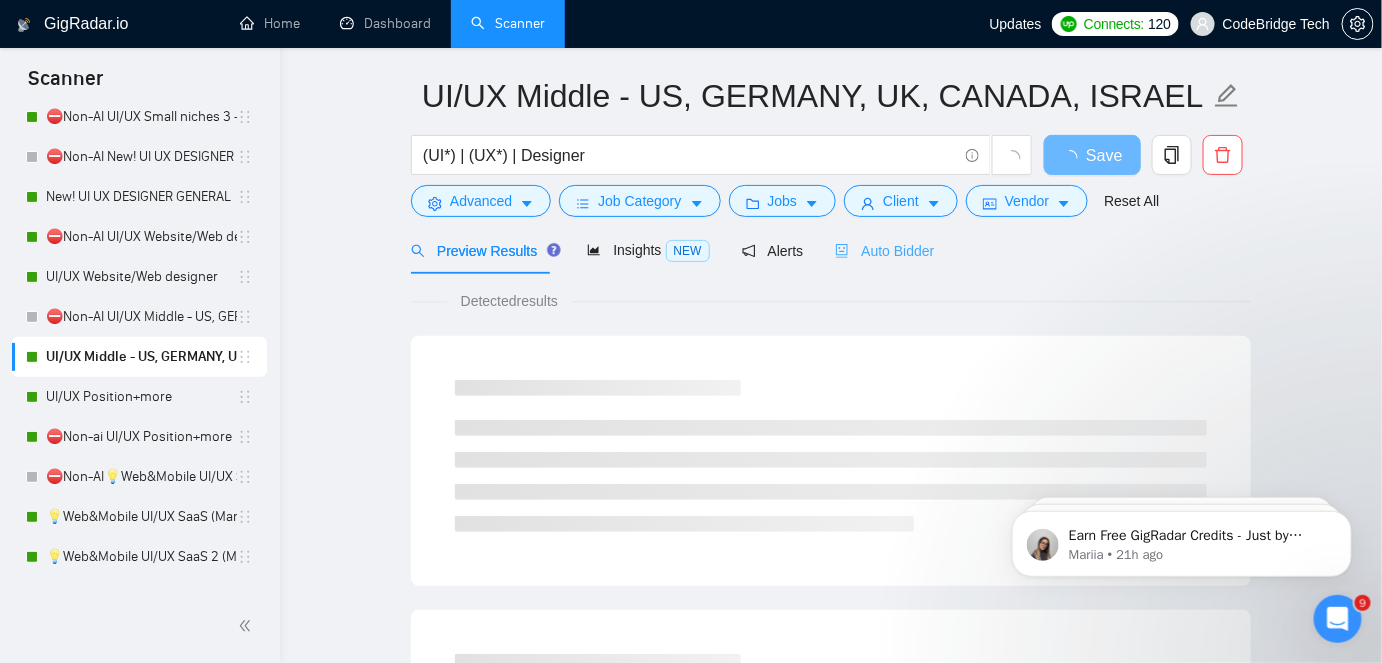 click on "Auto Bidder" at bounding box center [884, 250] 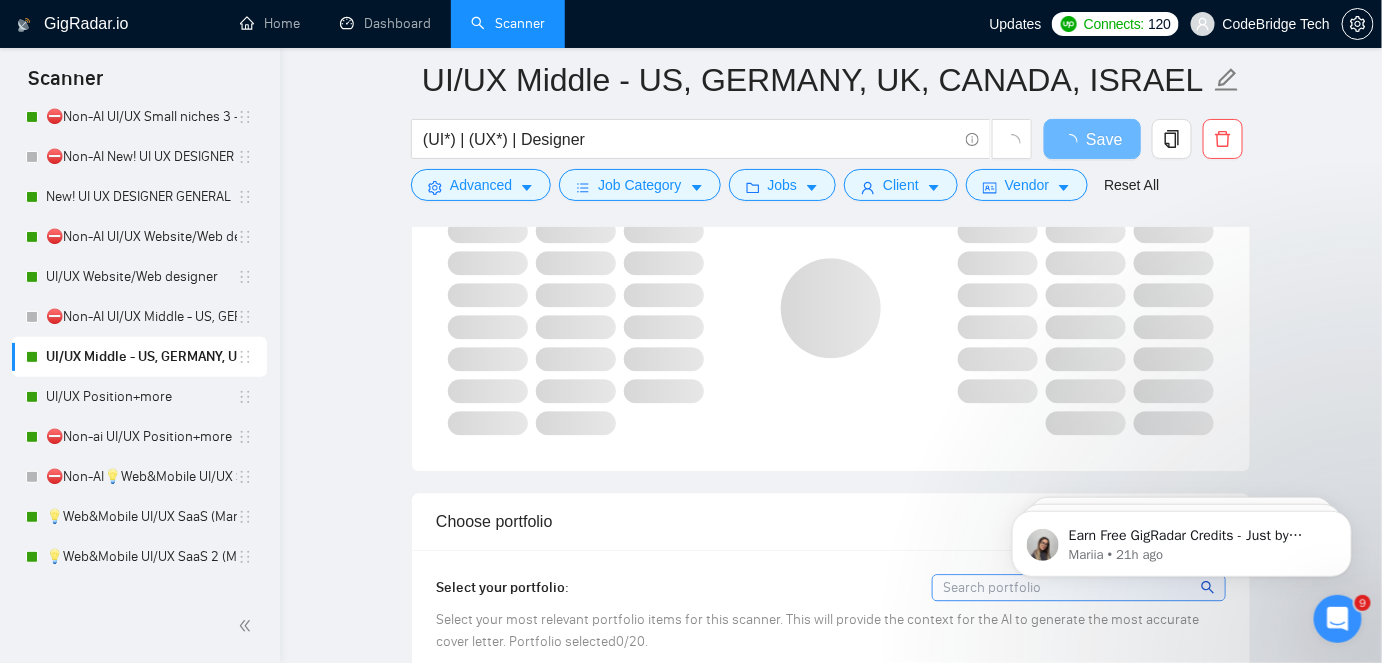 scroll, scrollTop: 1248, scrollLeft: 0, axis: vertical 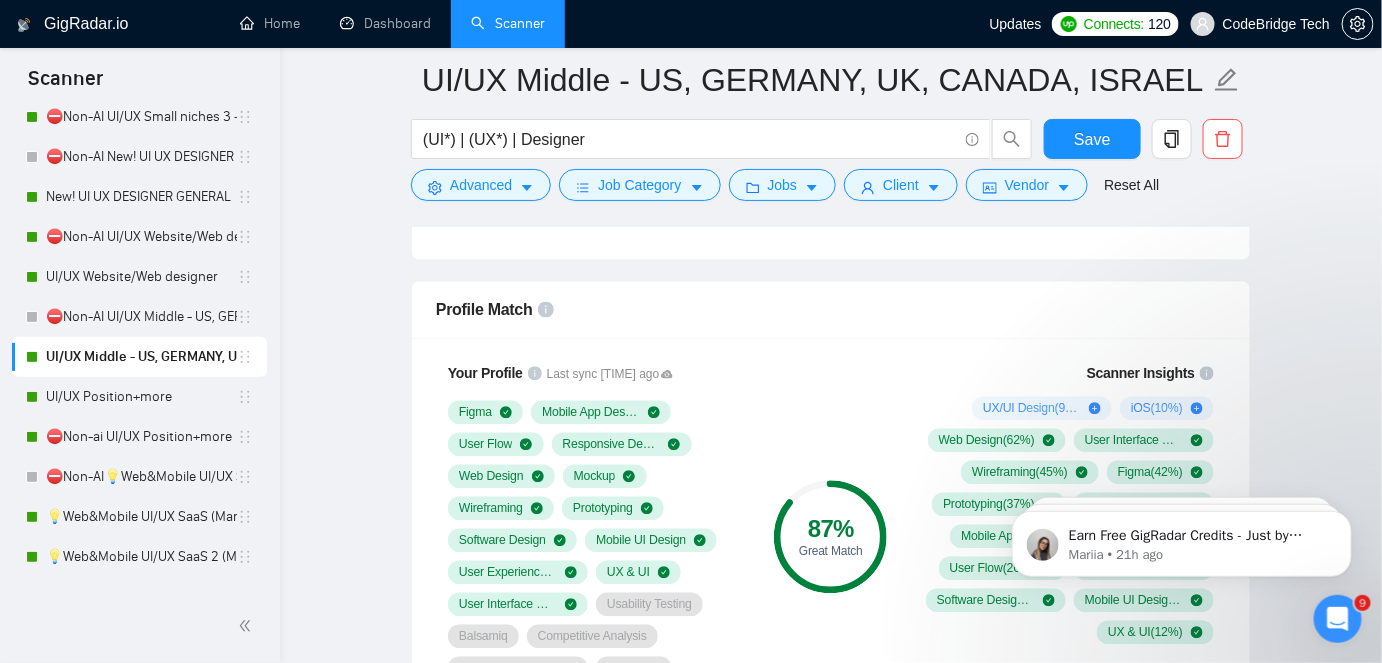 type 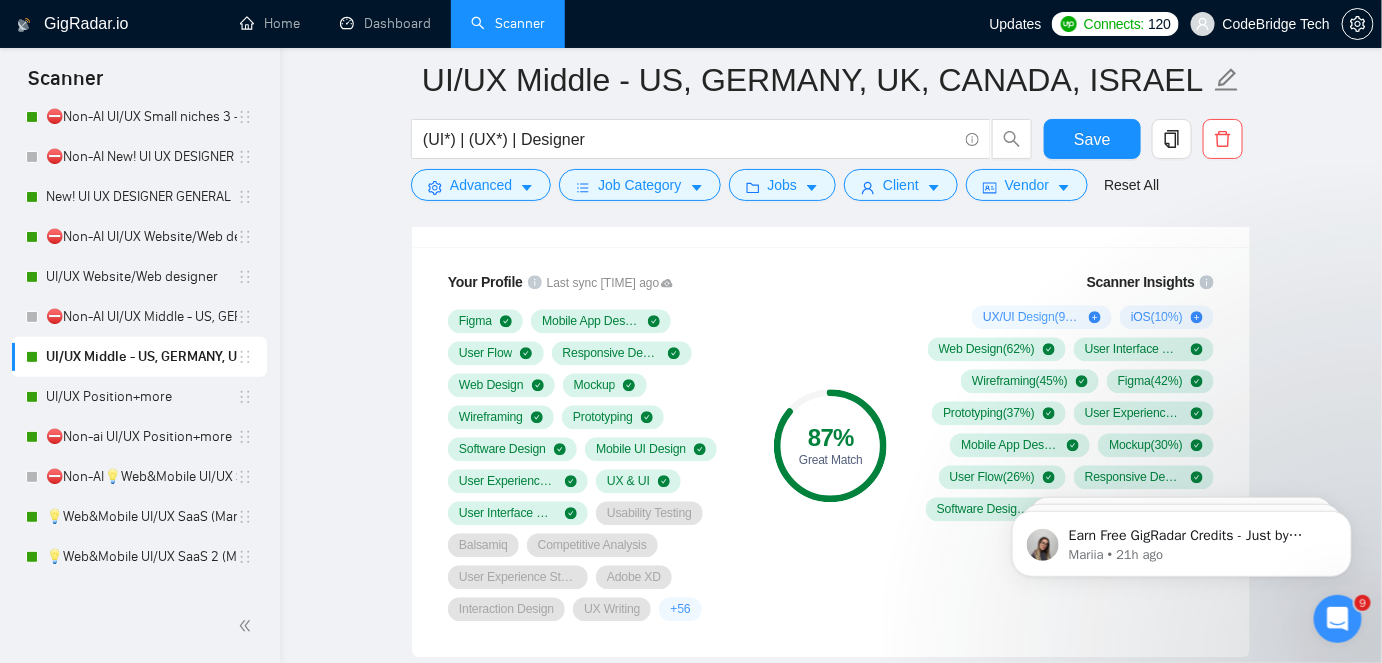 scroll, scrollTop: 1339, scrollLeft: 0, axis: vertical 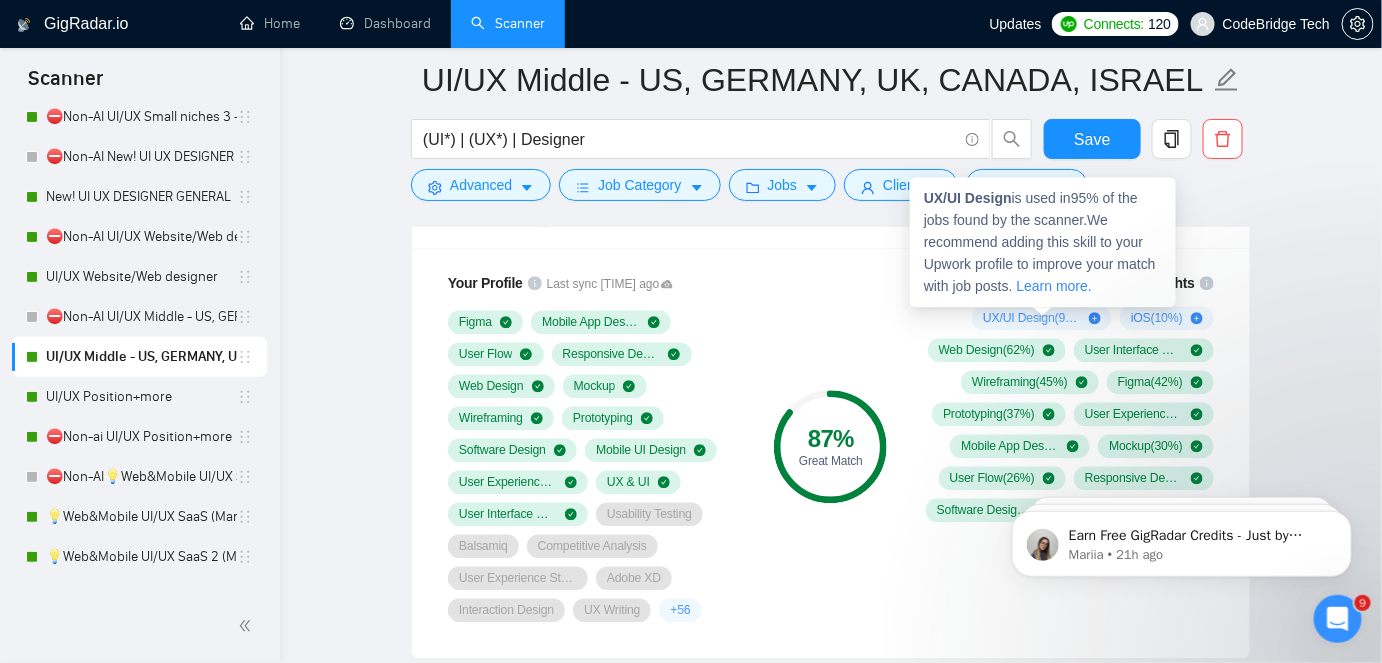 drag, startPoint x: 981, startPoint y: 314, endPoint x: 1035, endPoint y: 314, distance: 54 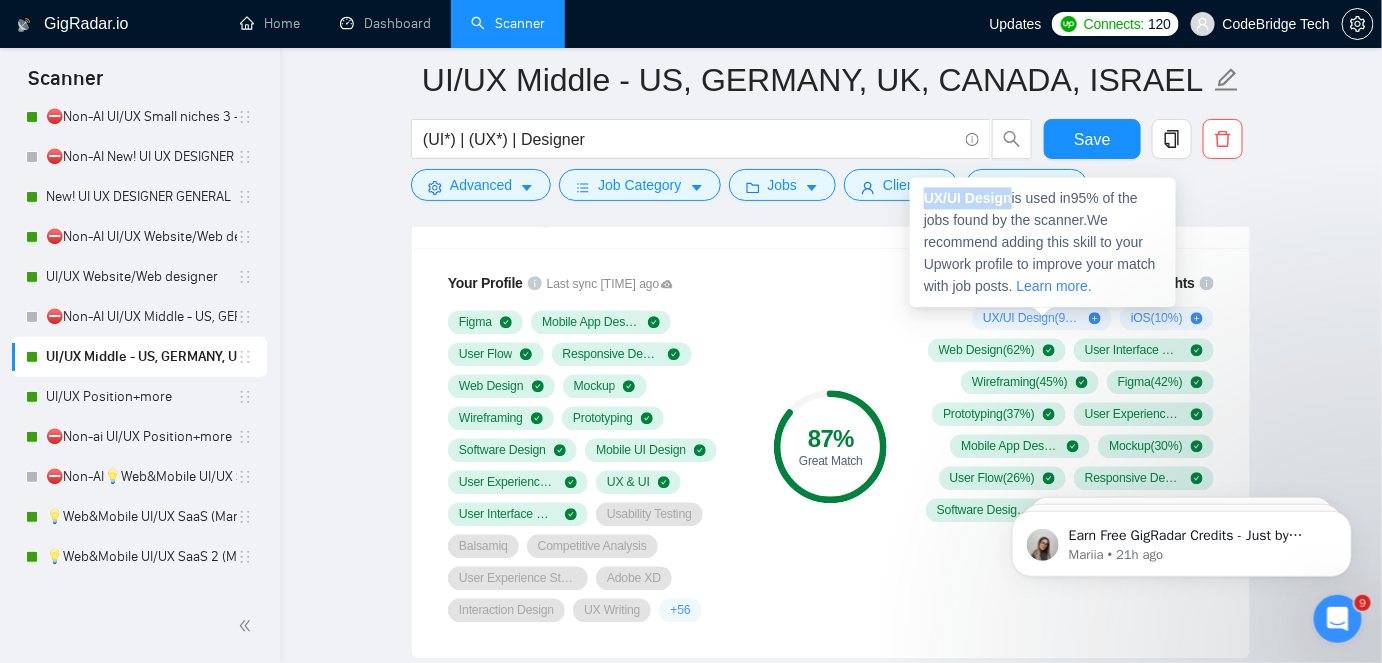 drag, startPoint x: 1010, startPoint y: 198, endPoint x: 925, endPoint y: 188, distance: 85.58621 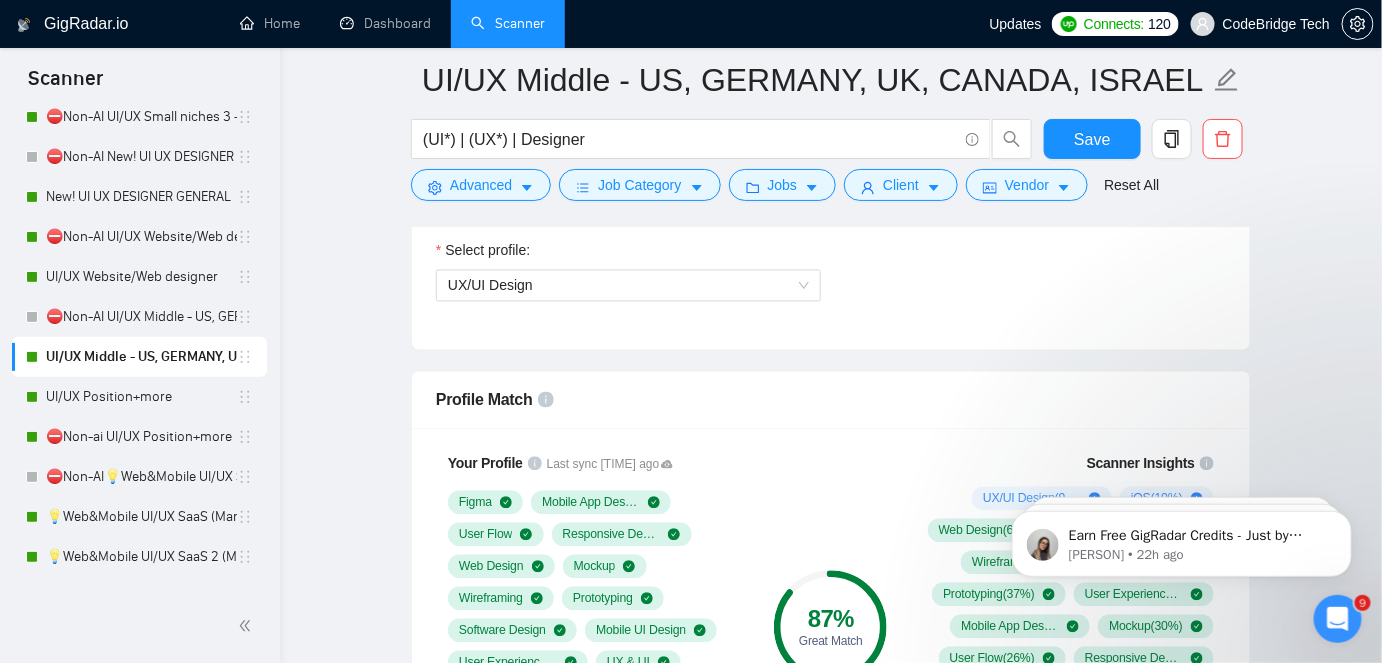 scroll, scrollTop: 1157, scrollLeft: 0, axis: vertical 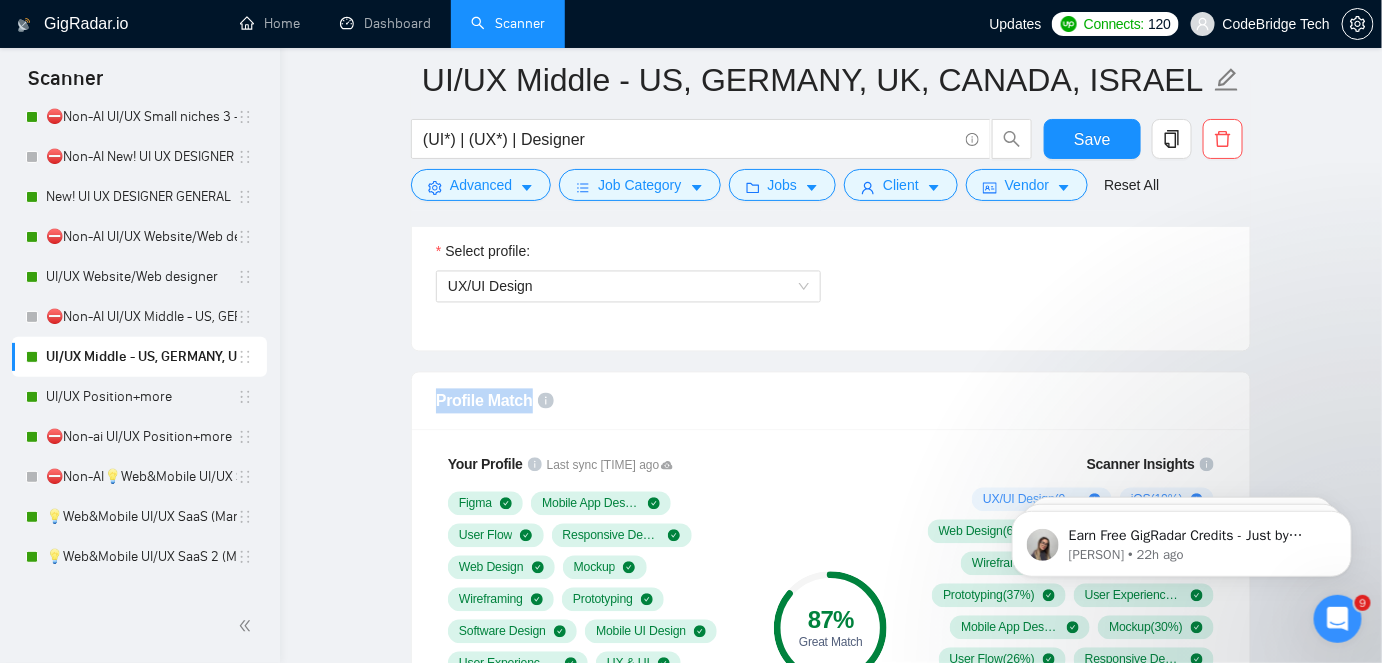 drag, startPoint x: 525, startPoint y: 395, endPoint x: 437, endPoint y: 396, distance: 88.005684 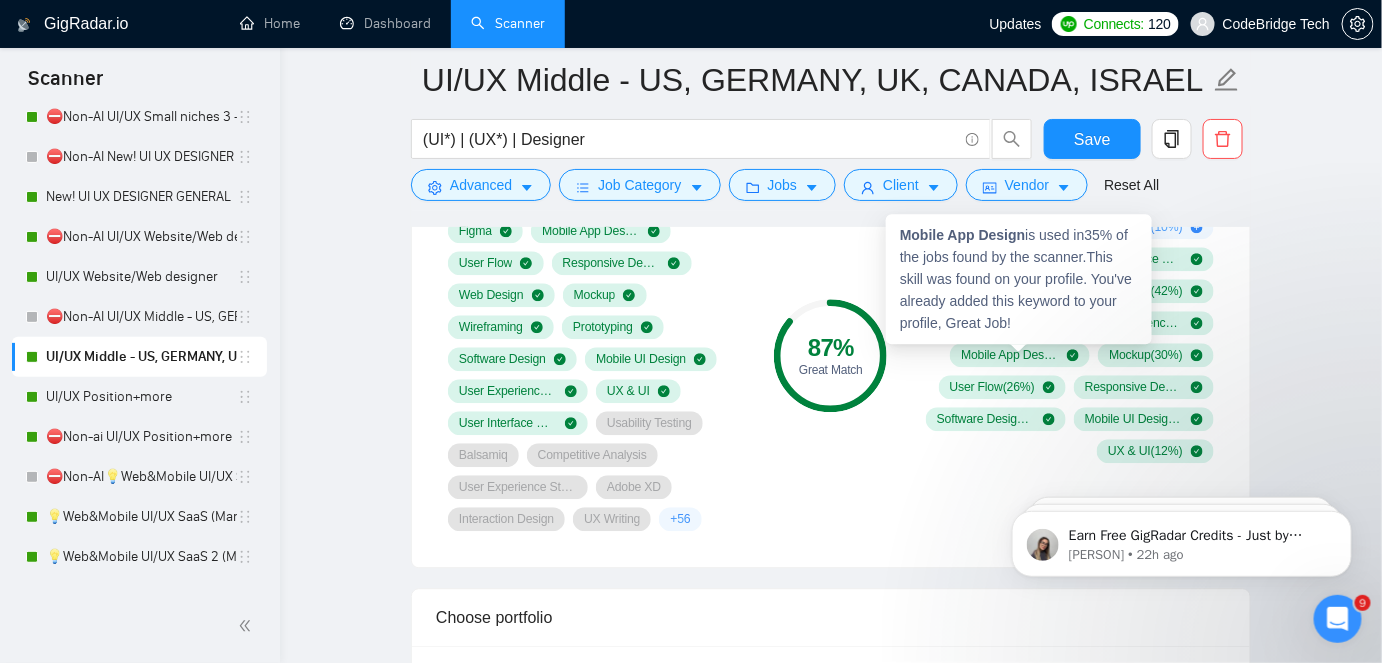 scroll, scrollTop: 1339, scrollLeft: 0, axis: vertical 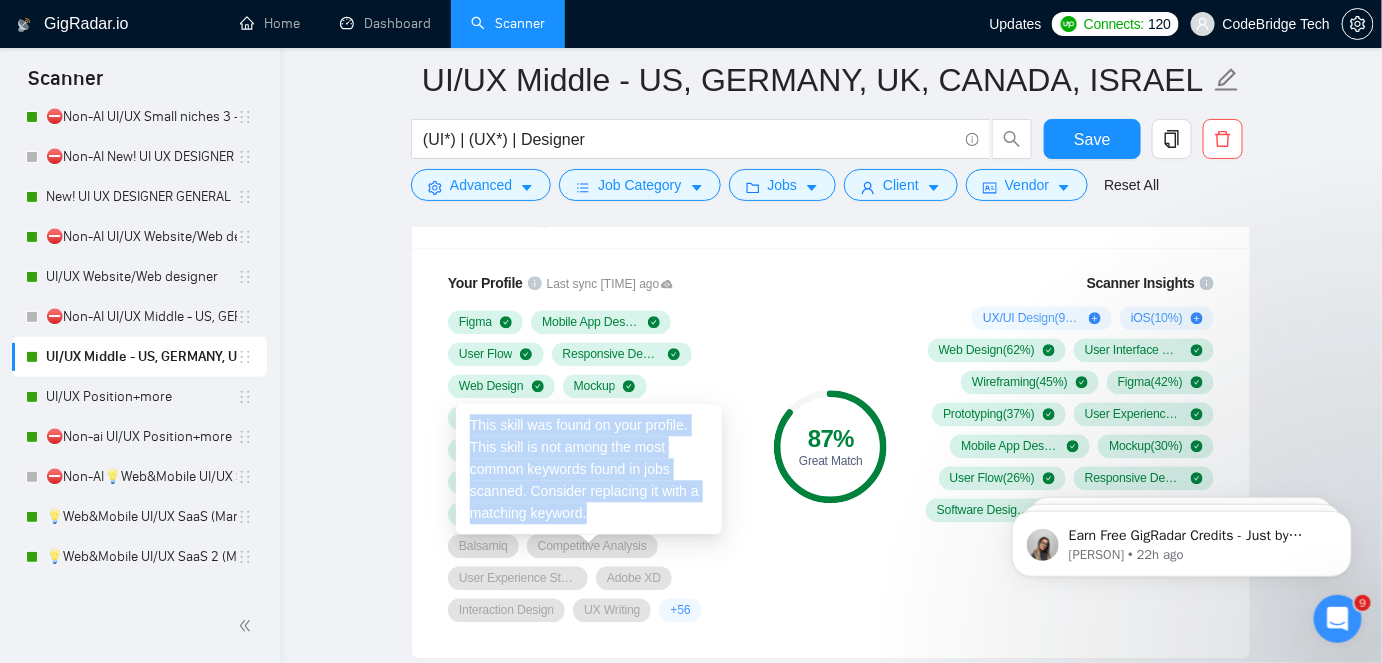 drag, startPoint x: 594, startPoint y: 520, endPoint x: 471, endPoint y: 428, distance: 153.60013 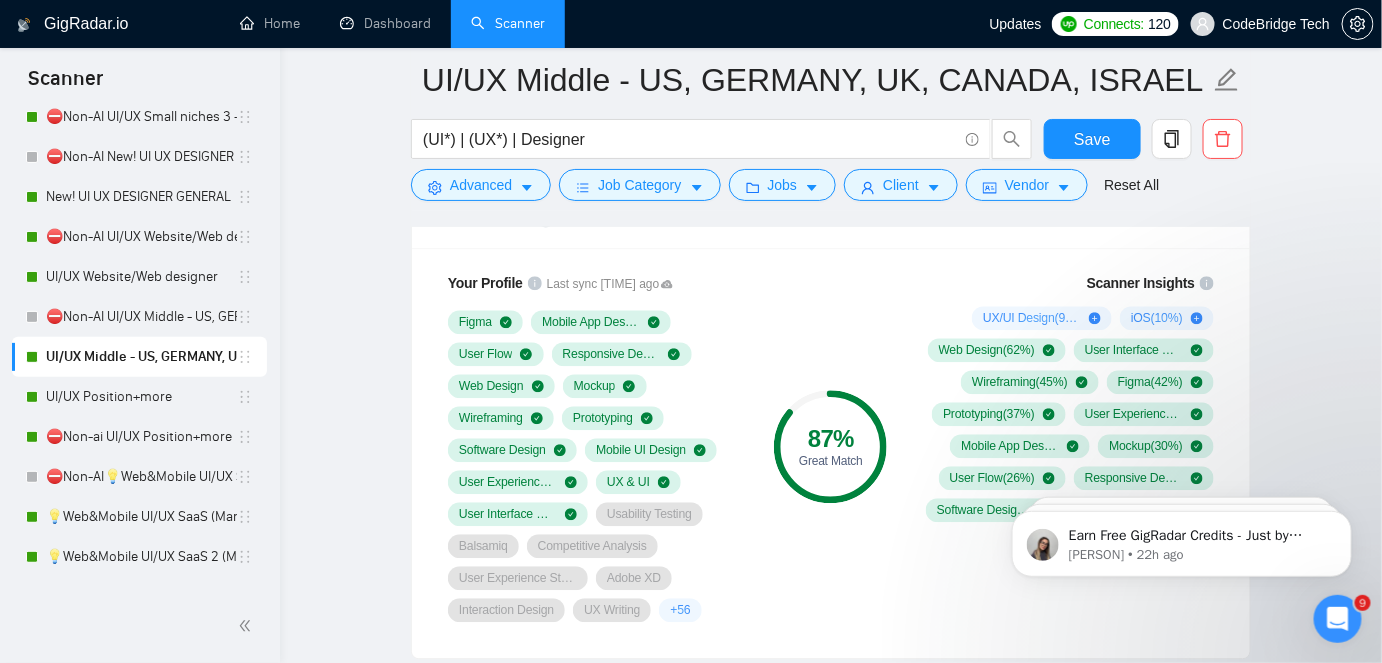 click 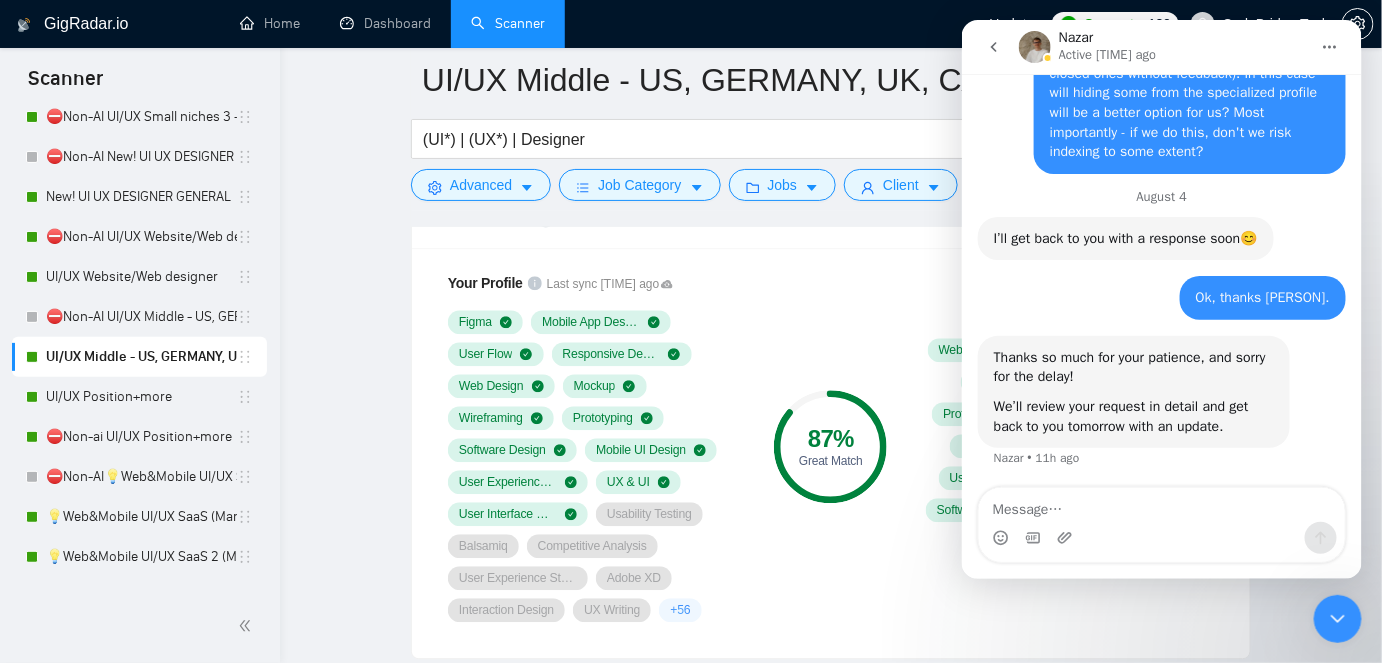 scroll, scrollTop: 9562, scrollLeft: 0, axis: vertical 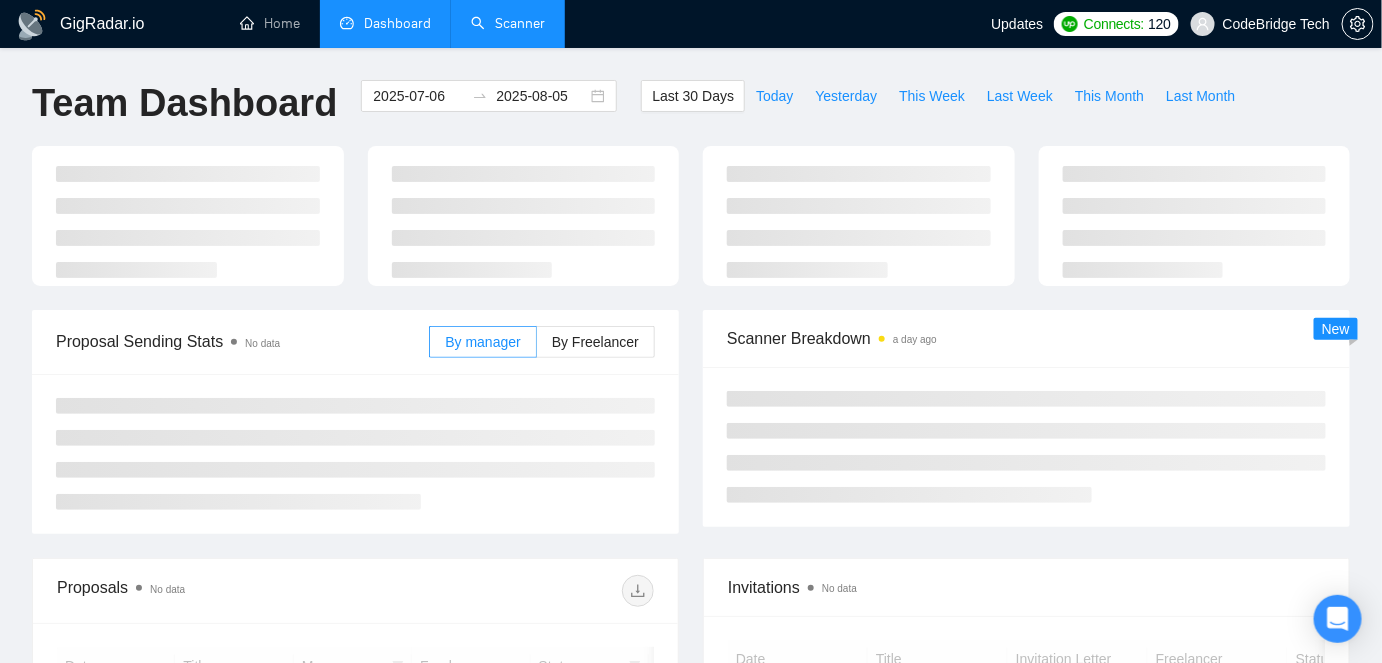 click on "Scanner" at bounding box center (508, 23) 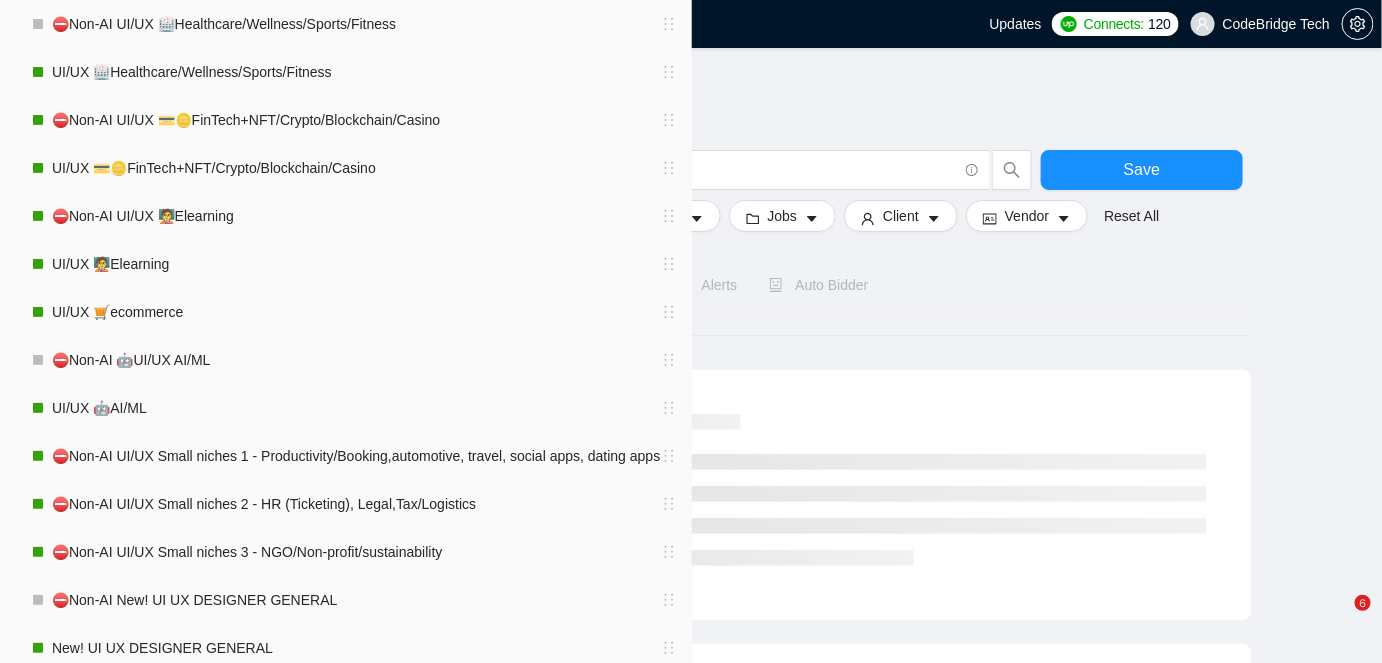 click on "Dashboard" at bounding box center [385, 23] 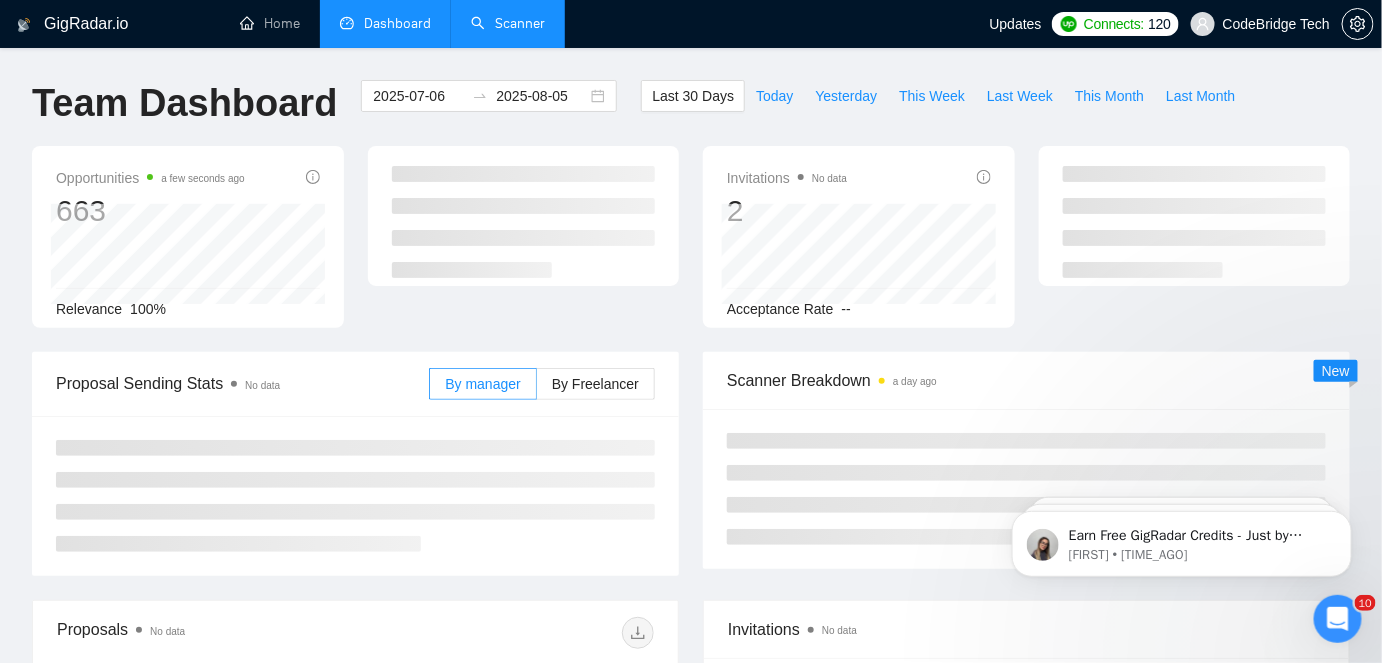 scroll, scrollTop: 0, scrollLeft: 0, axis: both 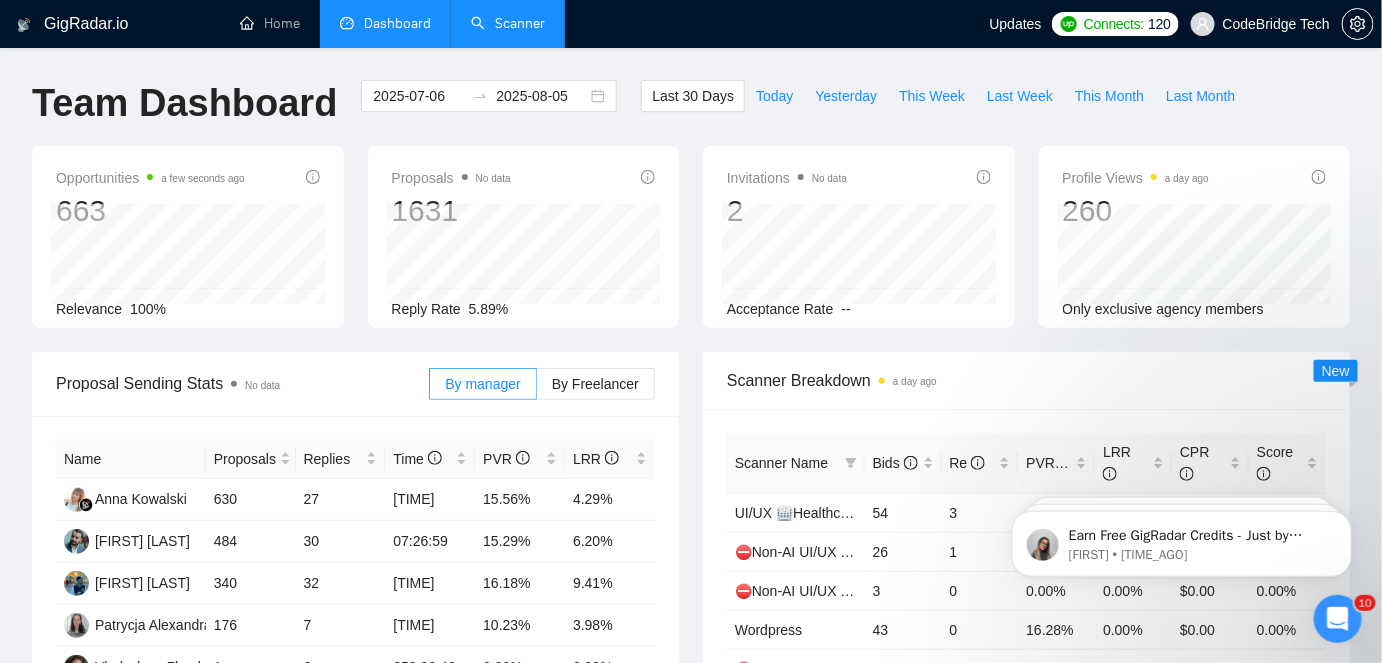 click 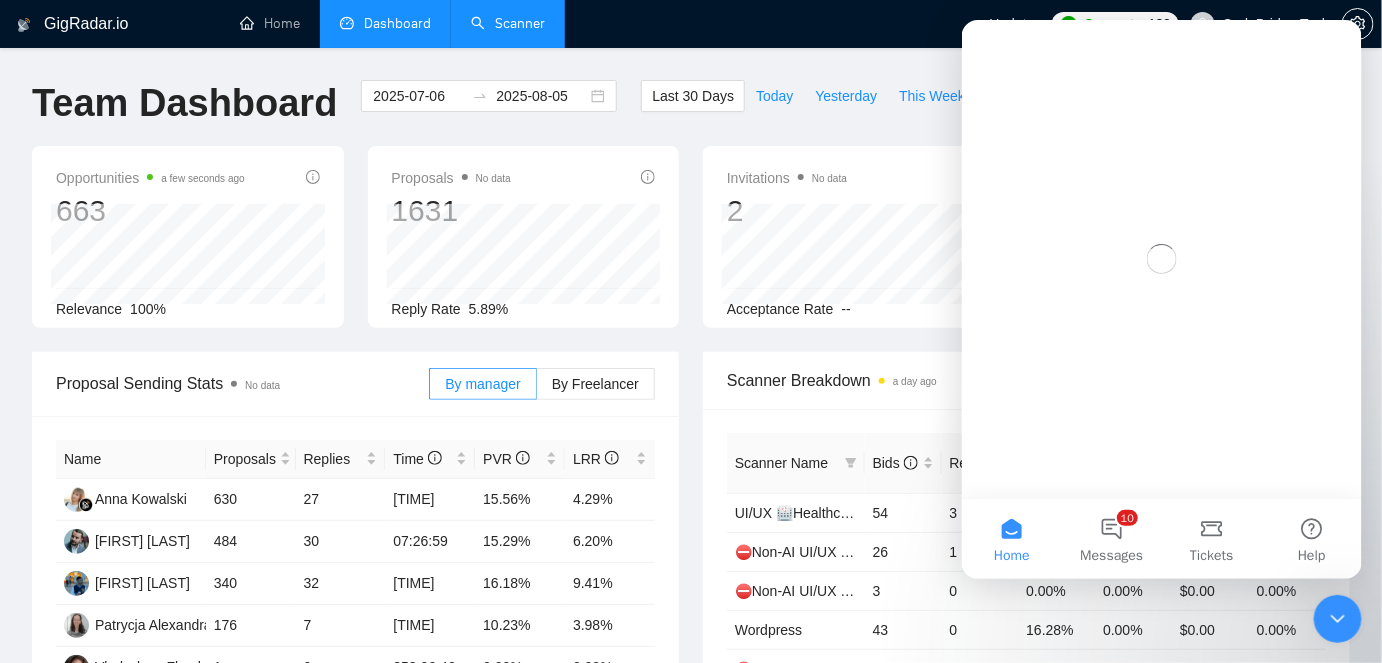 scroll, scrollTop: 0, scrollLeft: 0, axis: both 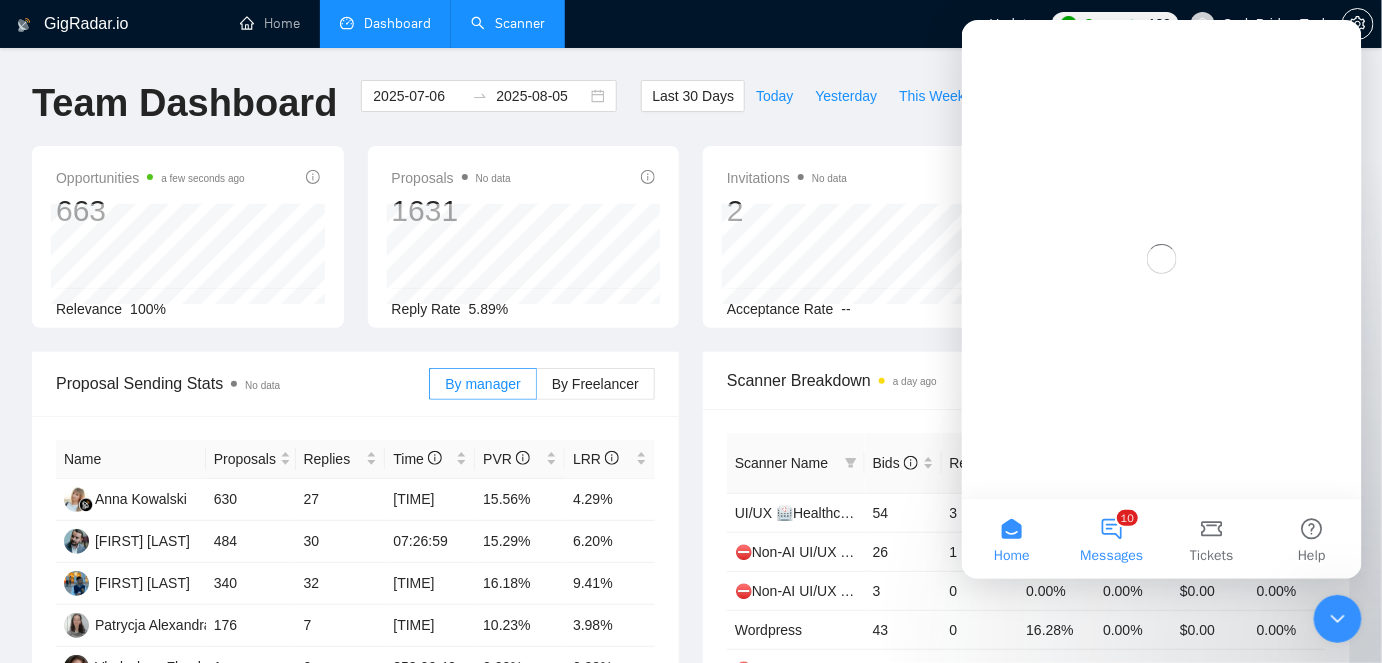 click on "10 Messages" at bounding box center [1111, 538] 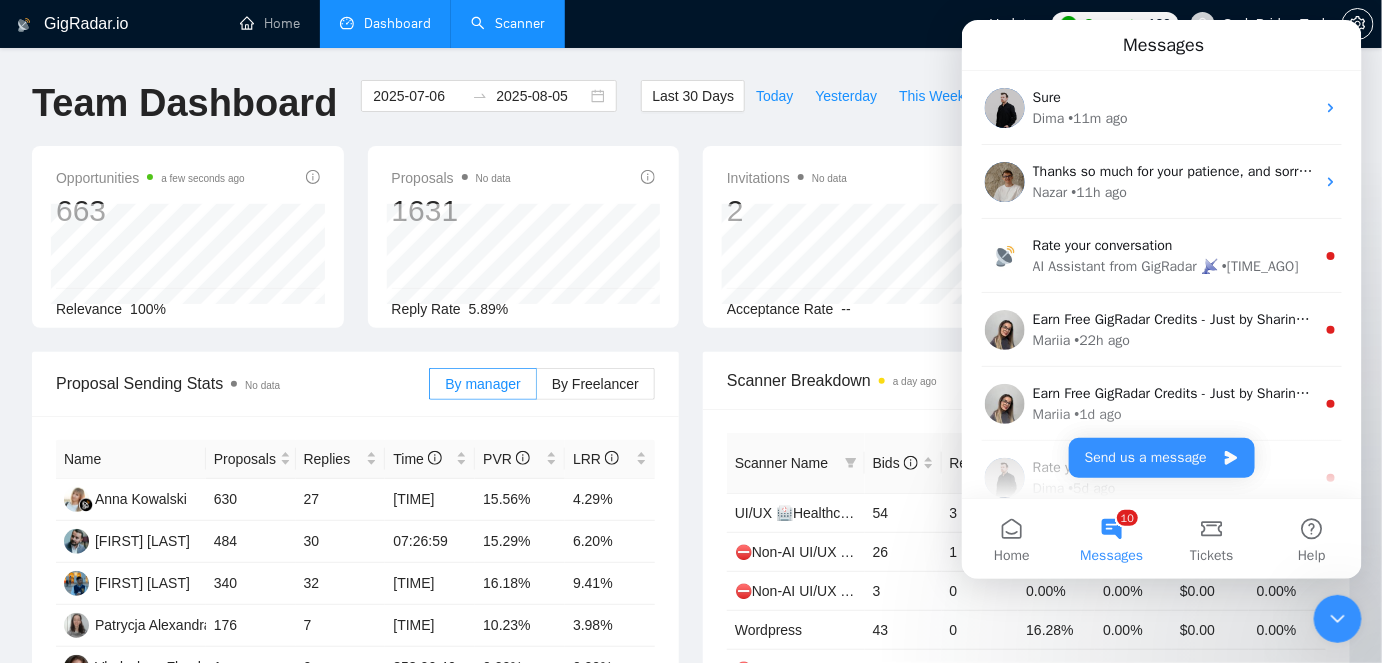 click at bounding box center (1337, 618) 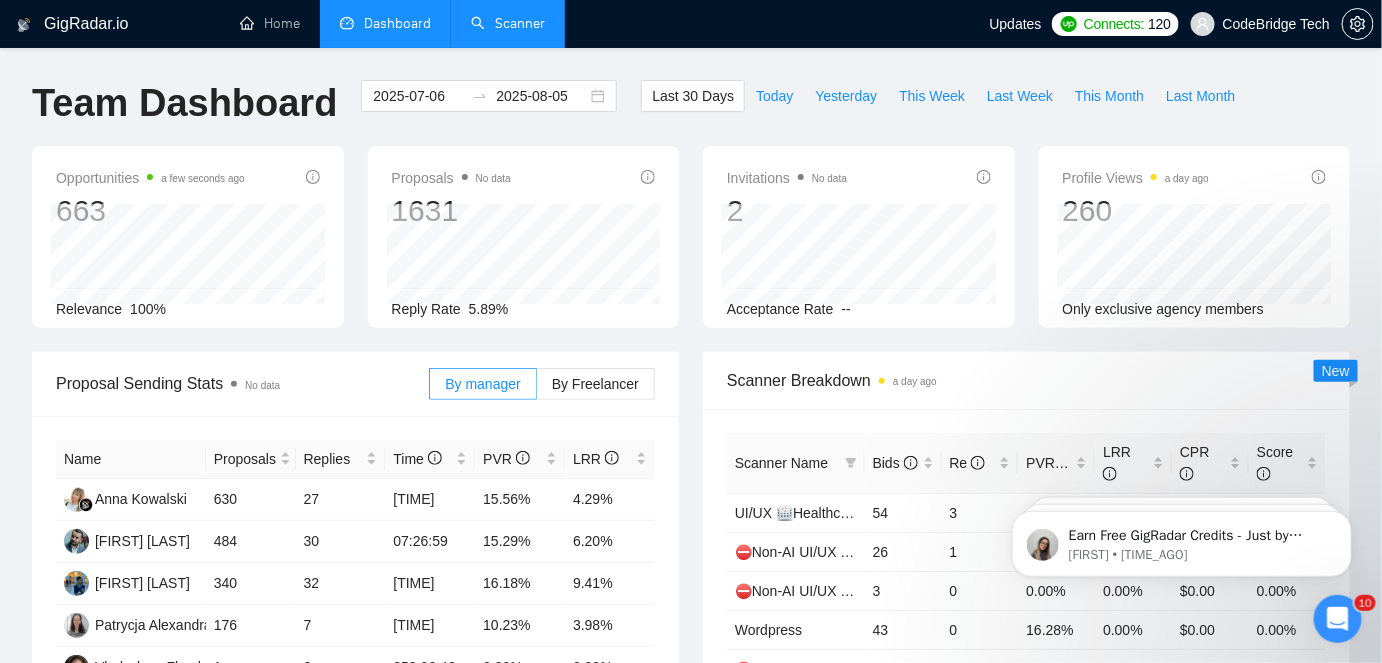 scroll, scrollTop: 0, scrollLeft: 0, axis: both 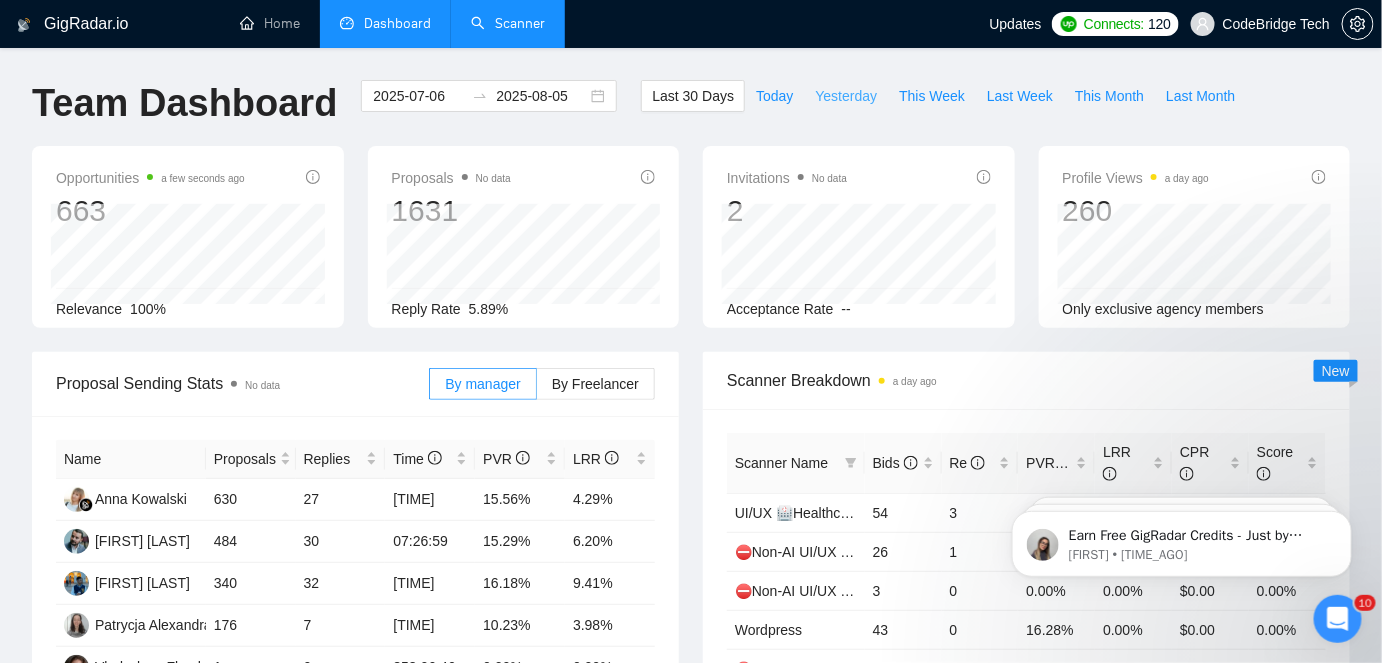 click on "Yesterday" at bounding box center [847, 96] 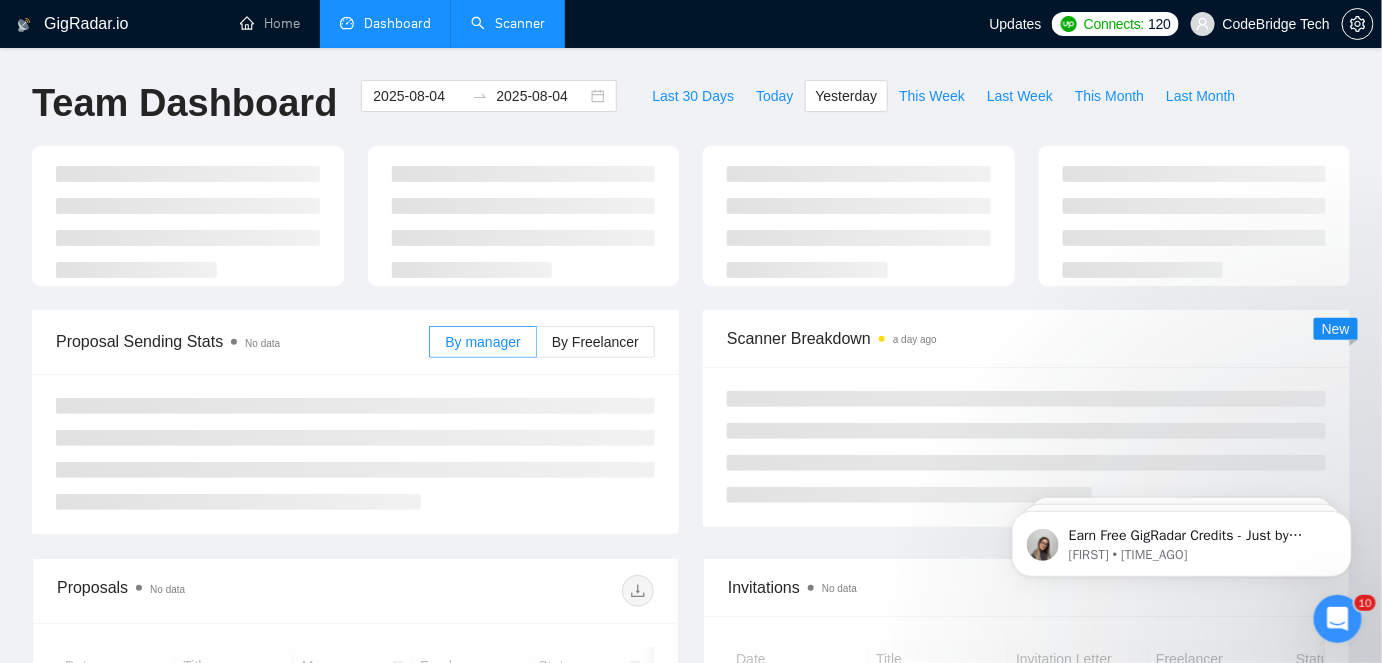 type on "2025-08-04" 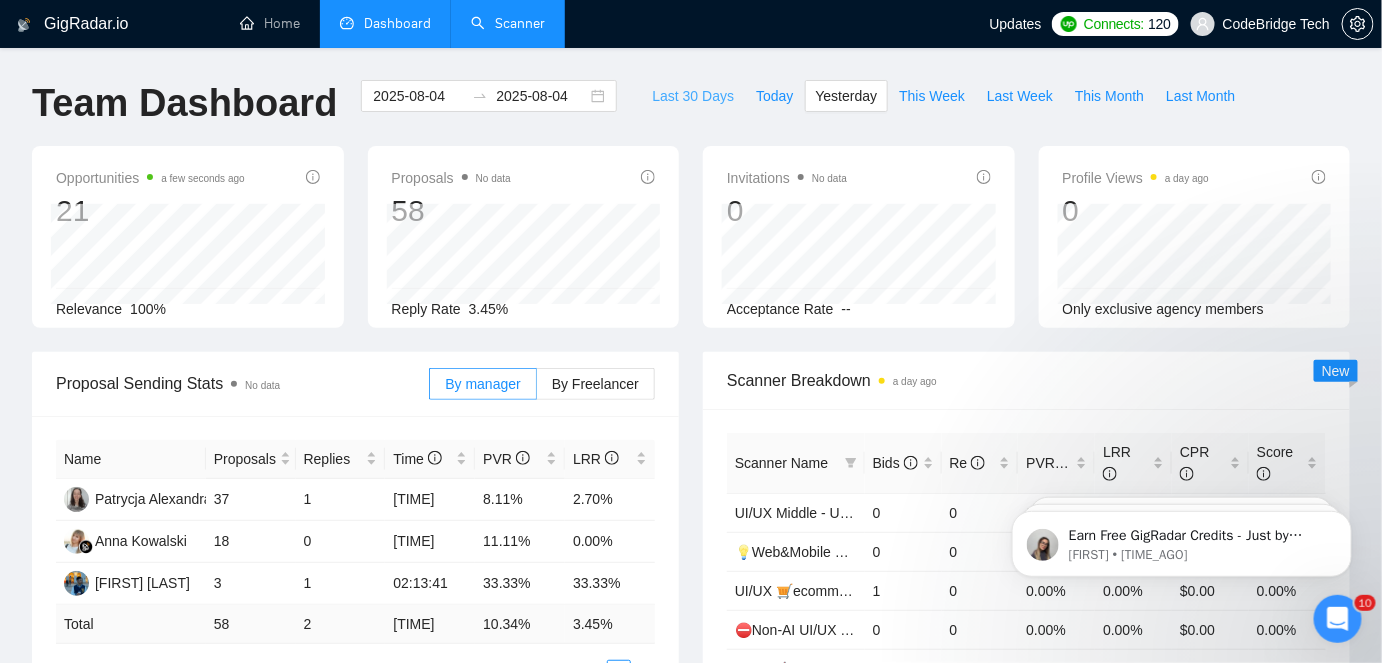 click on "Last 30 Days" at bounding box center [693, 96] 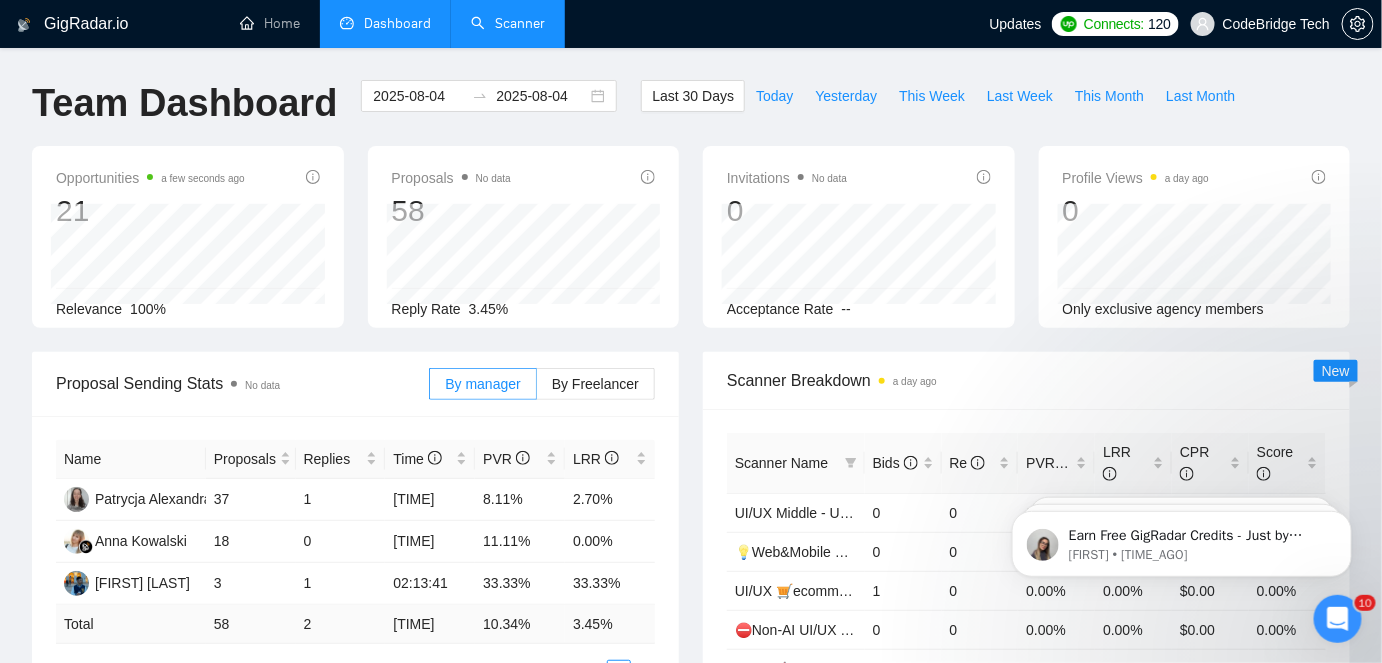 type on "2025-07-06" 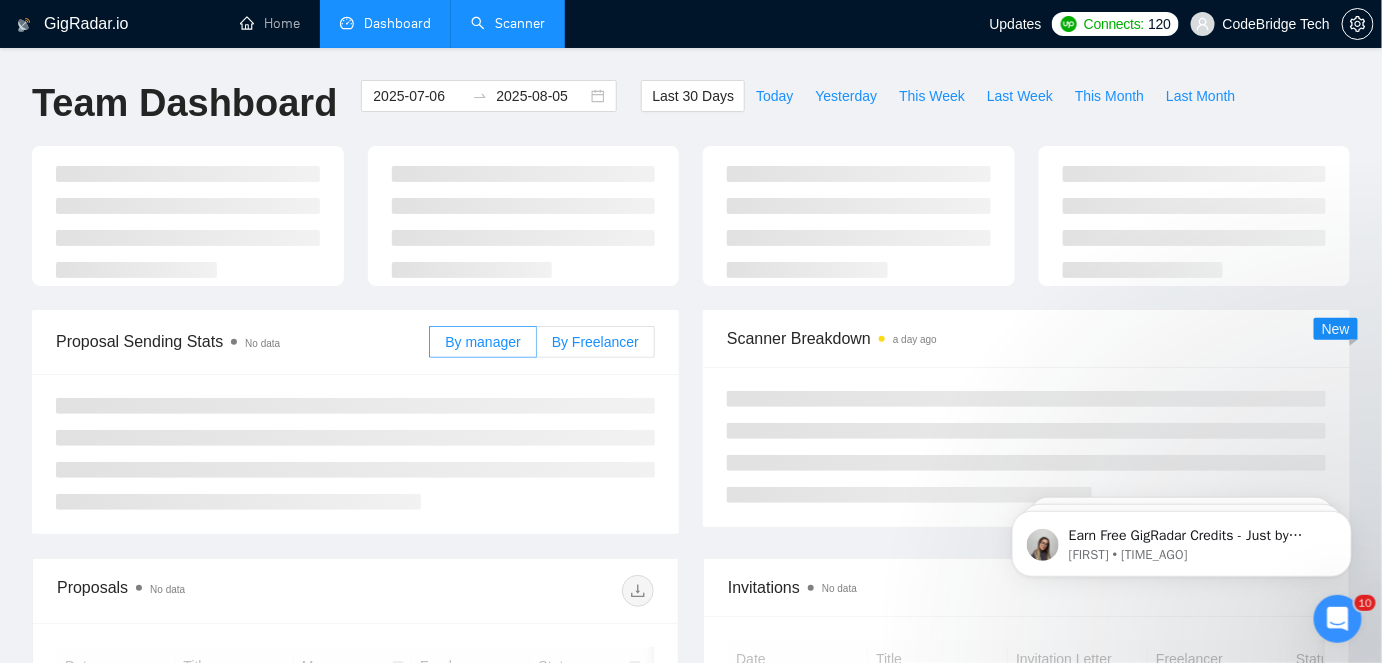 click on "By Freelancer" at bounding box center (595, 342) 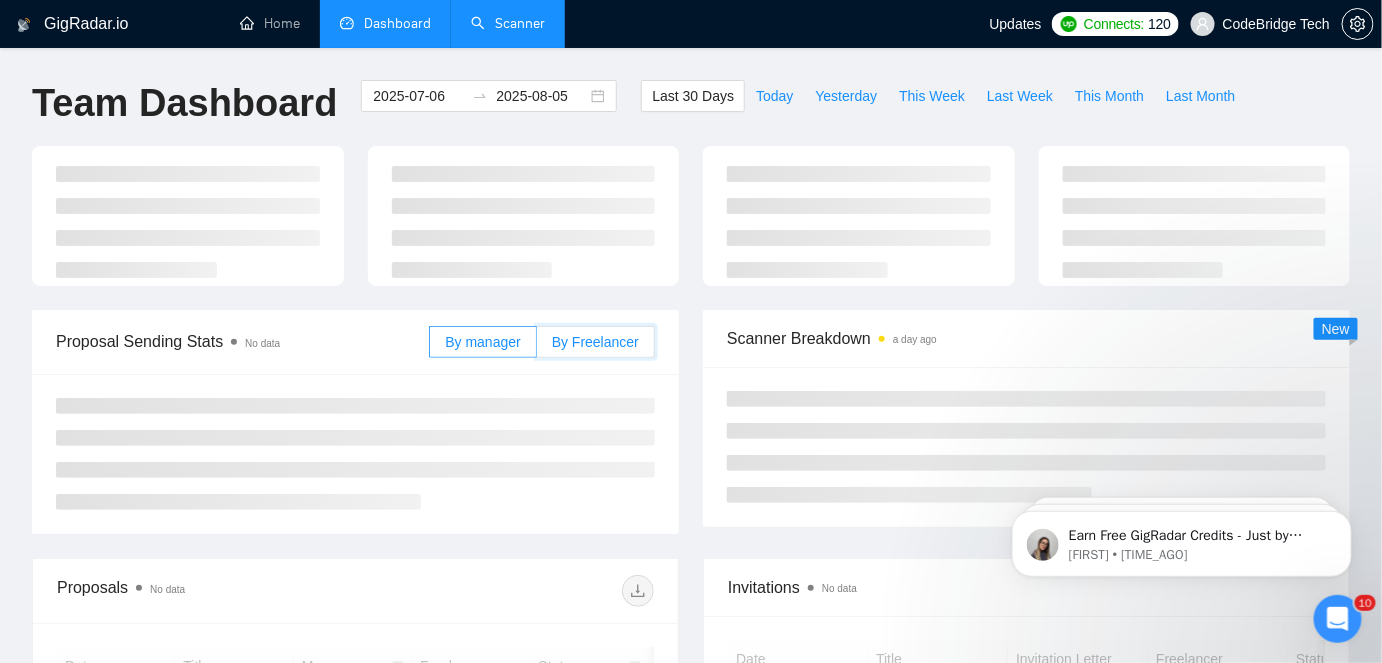 click on "By Freelancer" at bounding box center (537, 347) 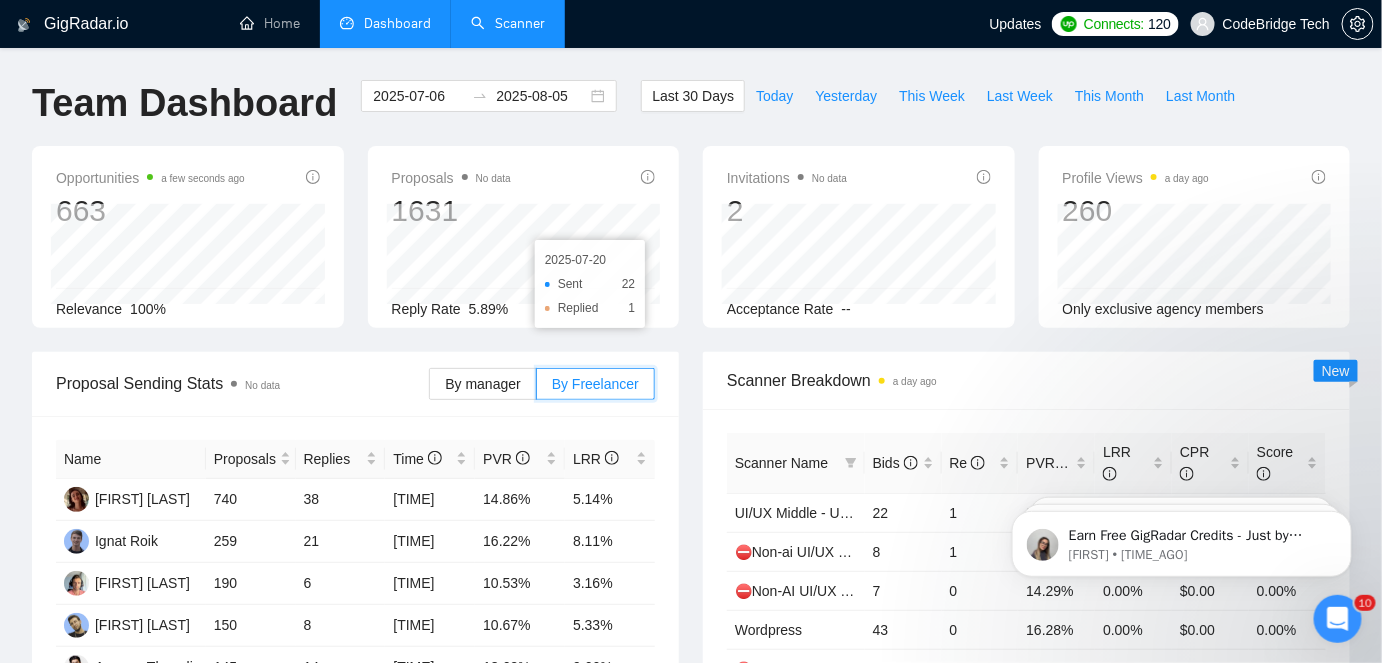 scroll, scrollTop: 90, scrollLeft: 0, axis: vertical 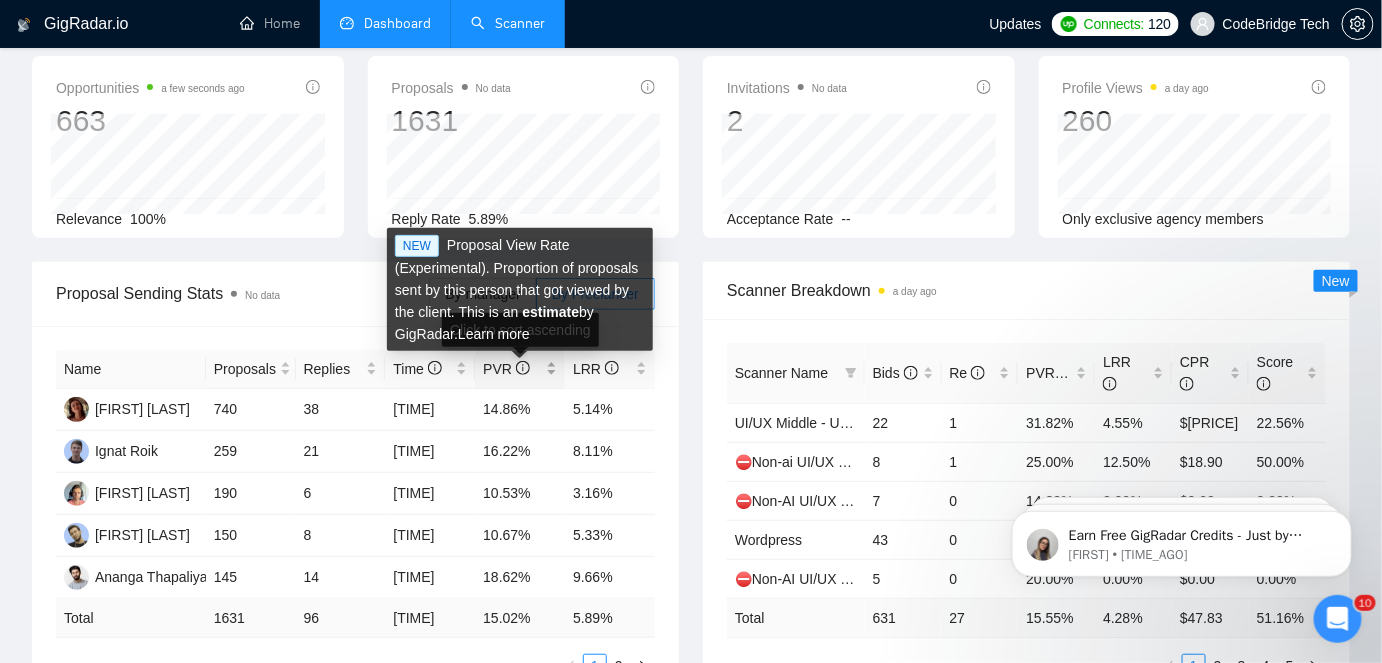 click on "PVR" at bounding box center [506, 369] 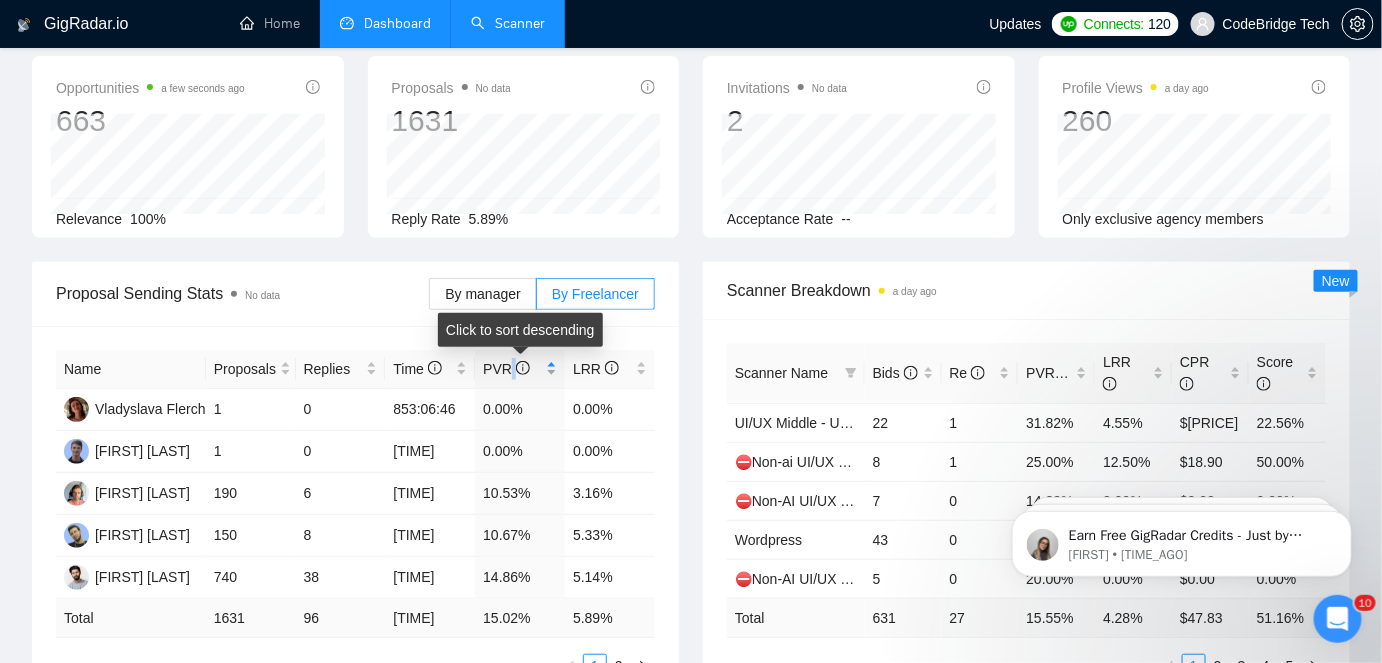 click on "PVR" at bounding box center (506, 369) 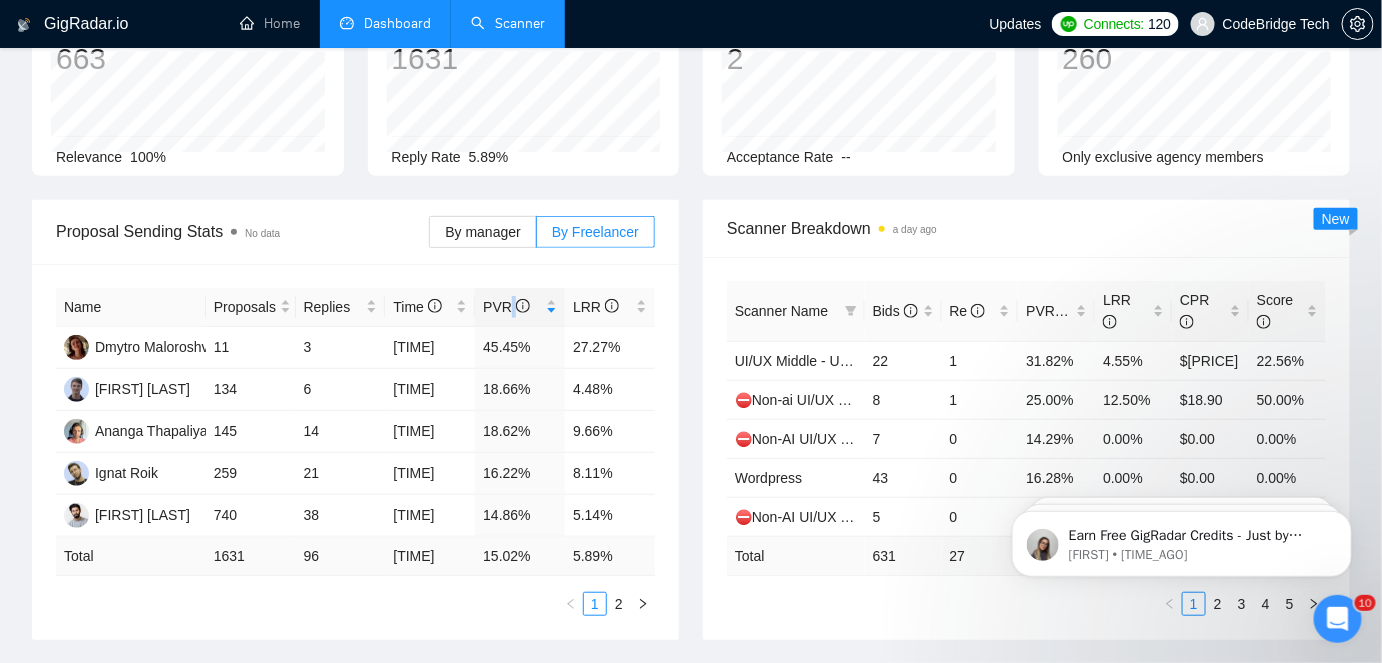 scroll, scrollTop: 181, scrollLeft: 0, axis: vertical 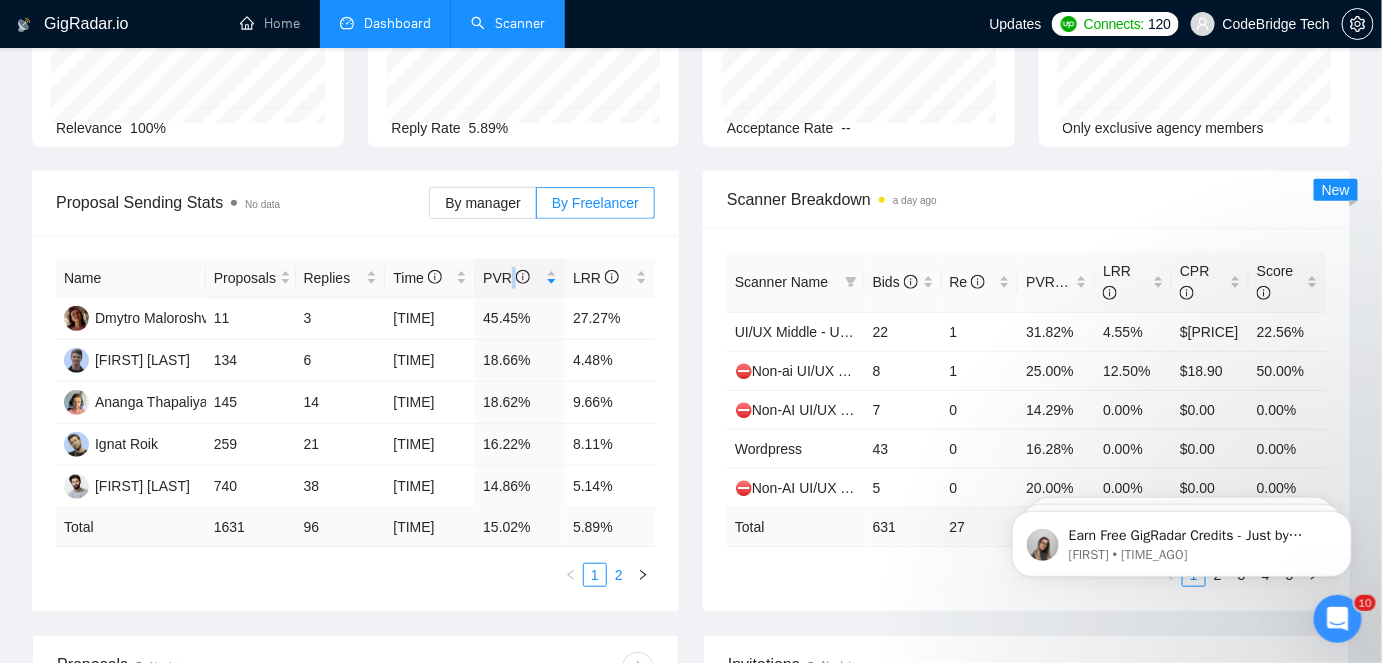 click on "2" at bounding box center [619, 575] 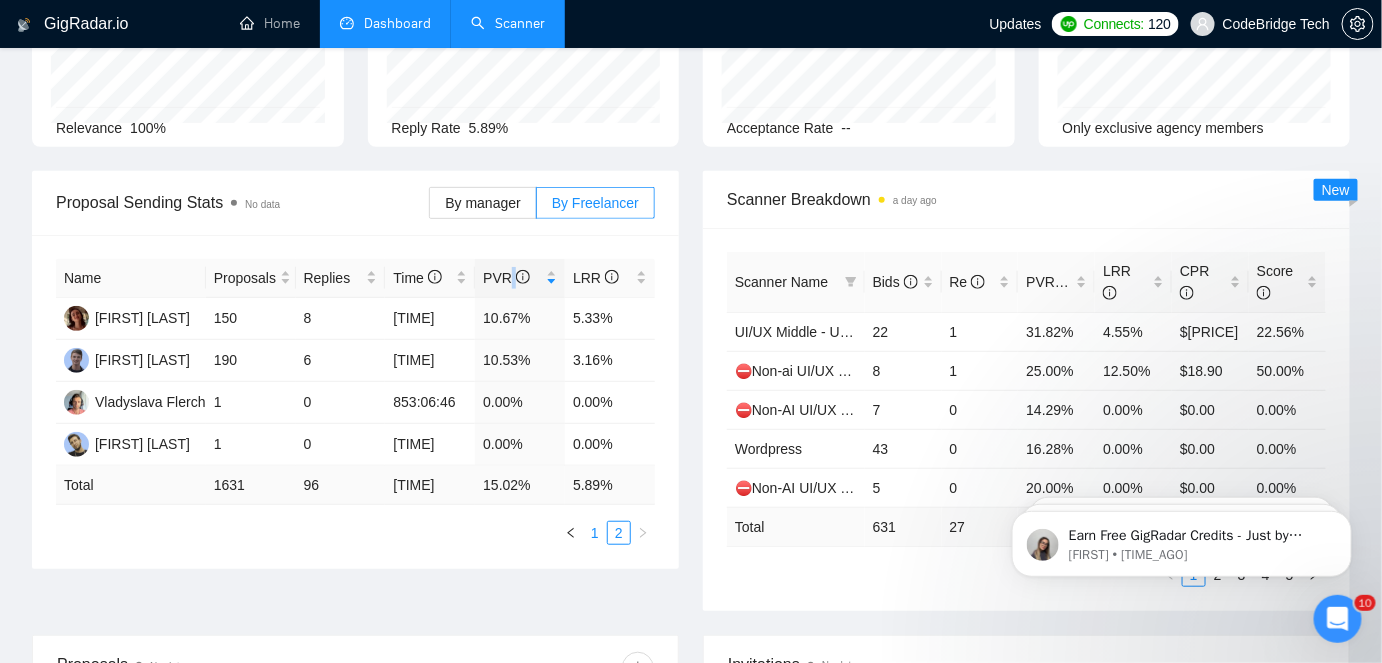 click on "1" at bounding box center [595, 533] 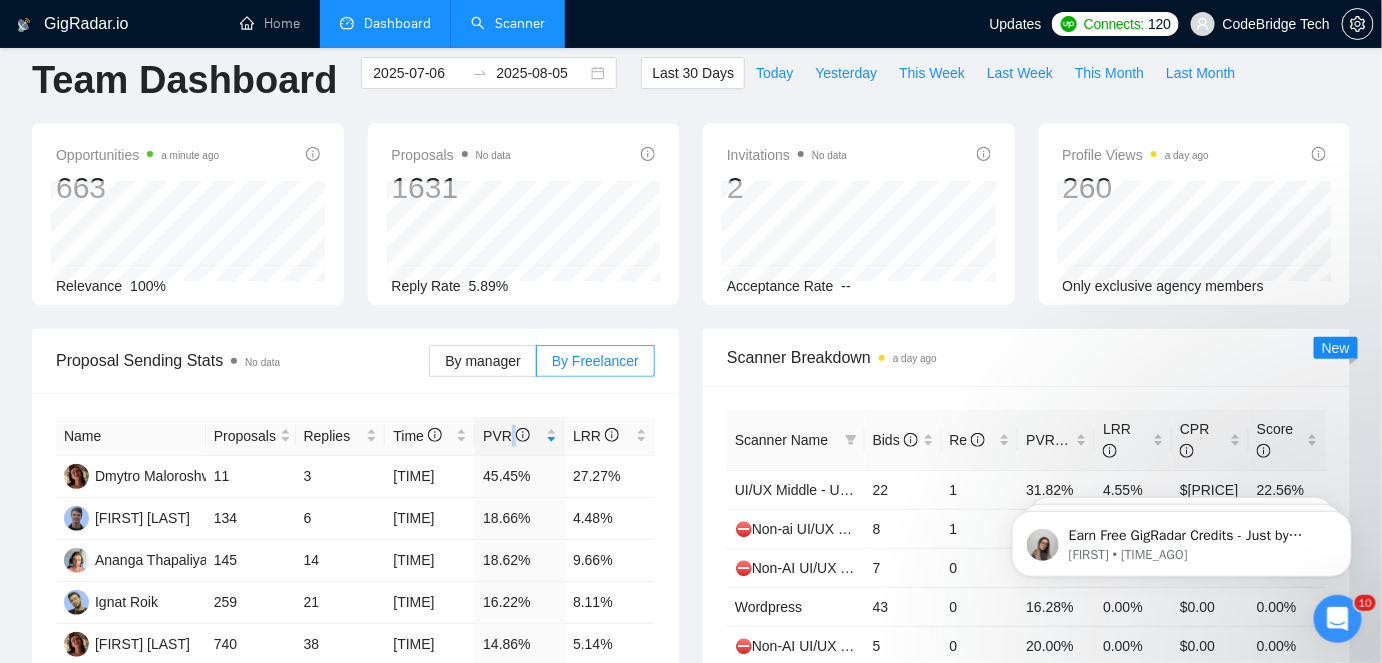 scroll, scrollTop: 0, scrollLeft: 0, axis: both 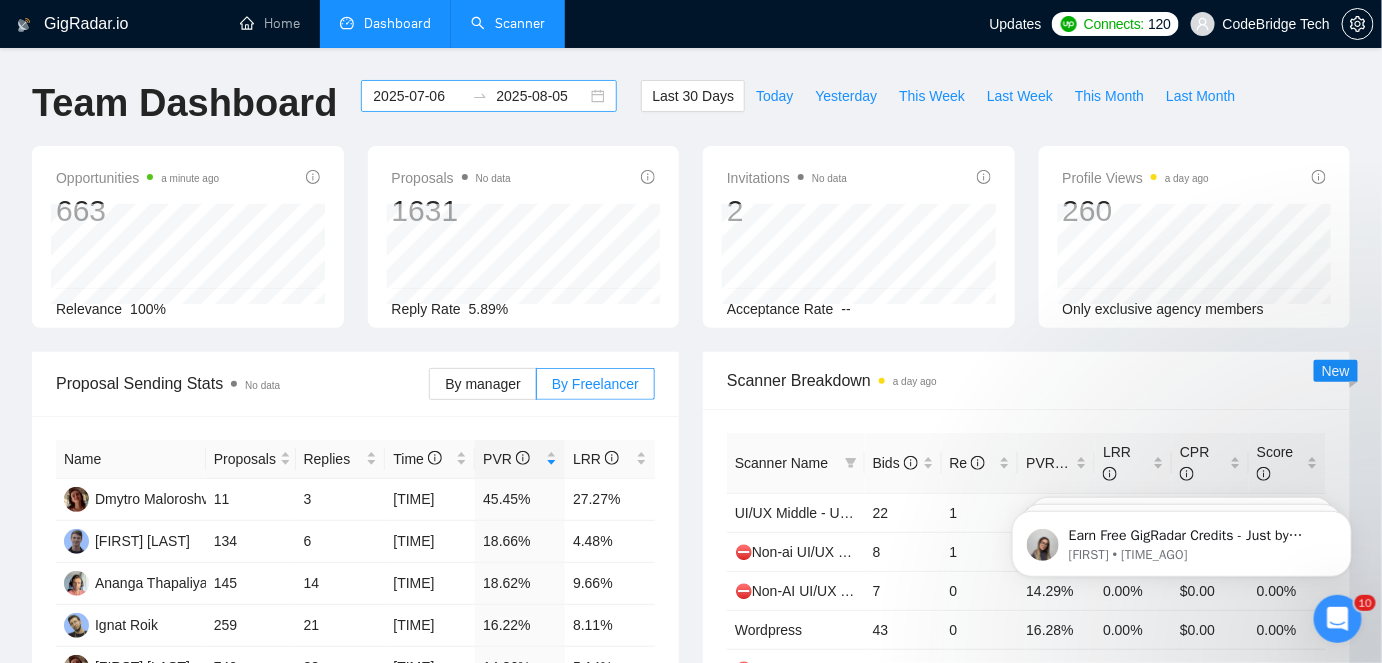 click on "2025-07-06" at bounding box center (418, 96) 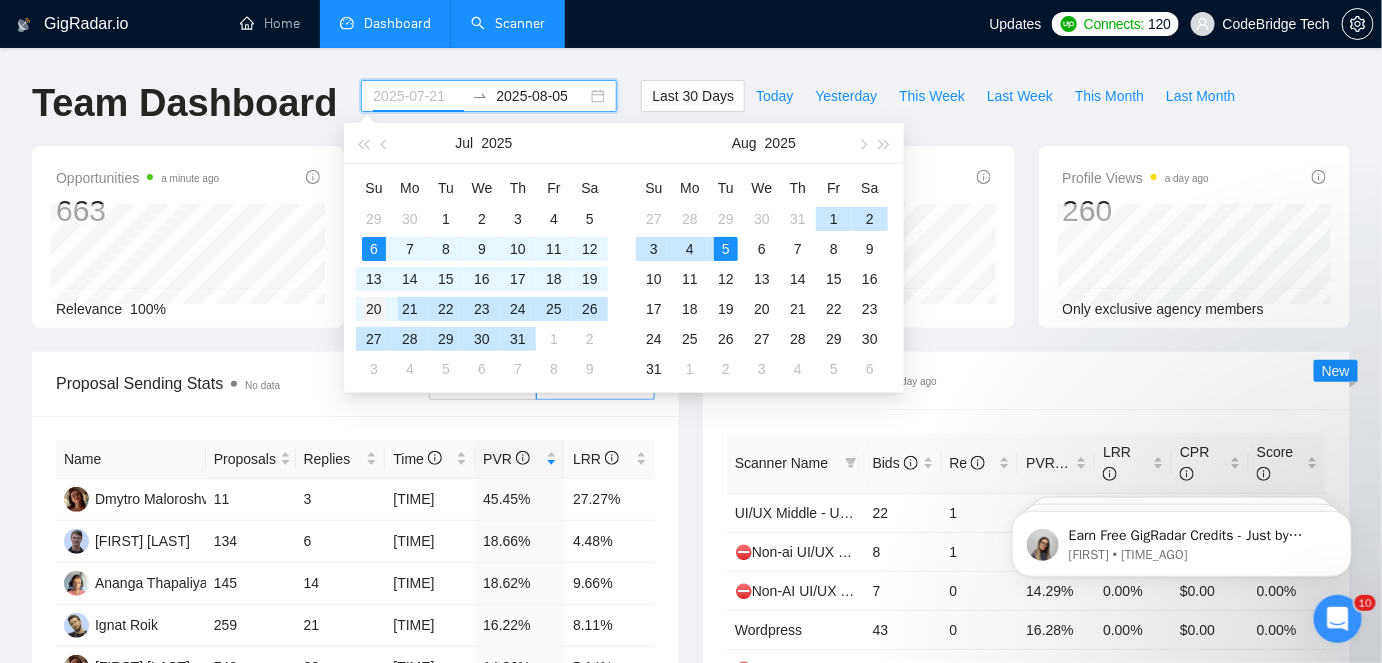 type on "2025-07-20" 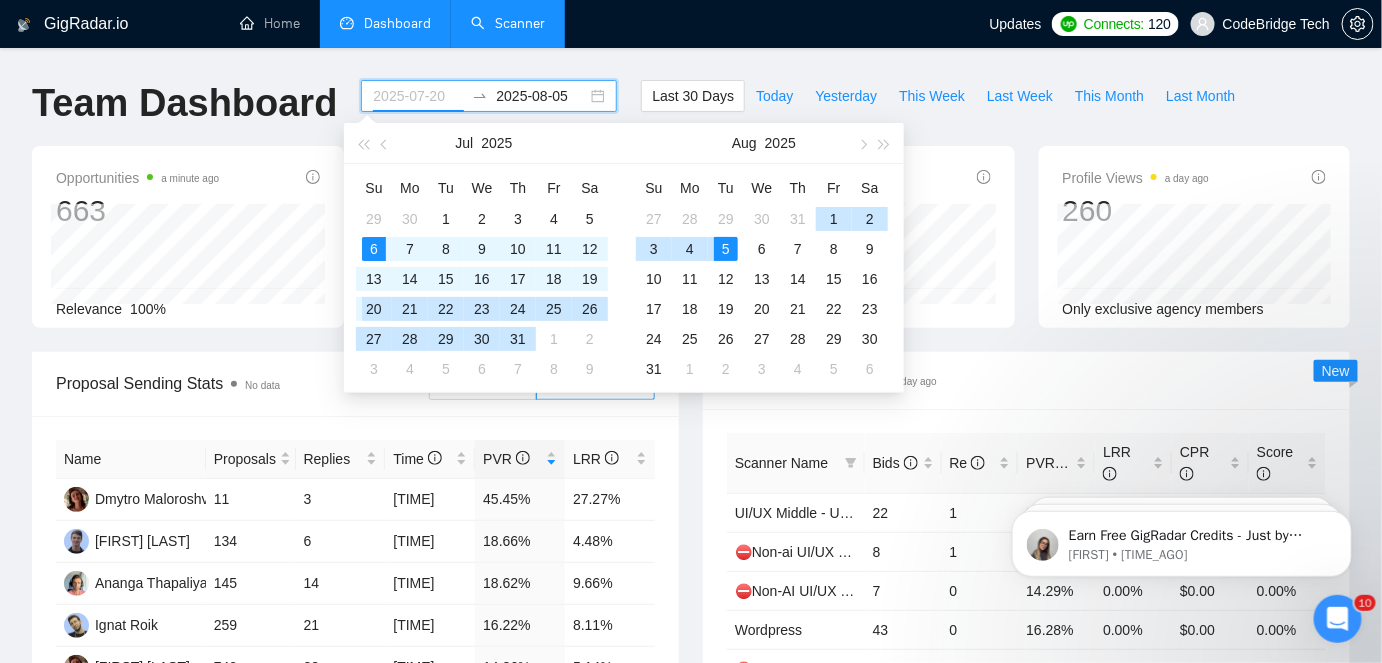 click on "20" at bounding box center (374, 309) 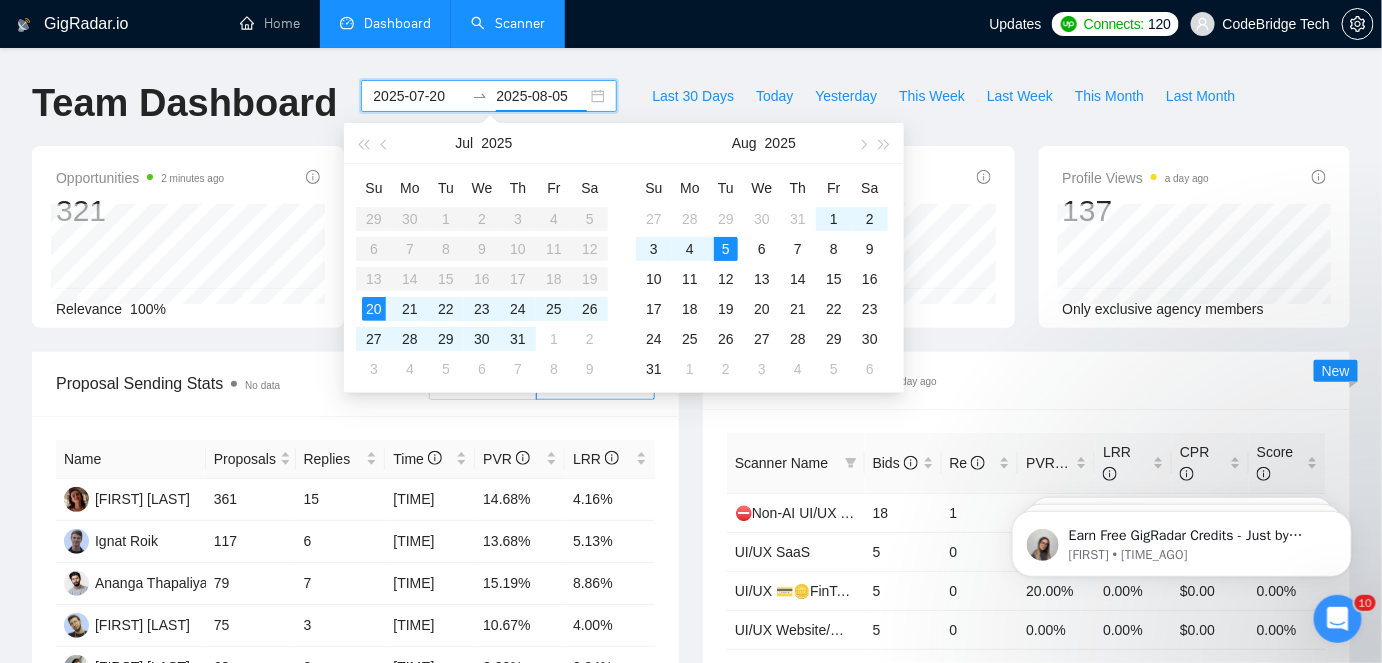 click on "GigRadar.io Home Dashboard Scanner Updates  Connects: 120 CodeBridge Tech Team Dashboard 2025-07-20 2025-08-05 Last 30 Days Today Yesterday This Week Last Week This Month Last Month Opportunities 2 minutes ago 321   Relevance 100% Proposals No data 770   Reply Rate 4.55% Invitations No data 2   Acceptance Rate -- Profile Views a day ago 137   Only exclusive agency members Proposal Sending Stats No data By manager By Freelancer Name Proposals Replies Time   PVR   LRR   Alina Vetrova 361 15 02:45:04 14.68% 4.16% Ignat Roik 117 6 07:22:01 13.68% 5.13% Ananga Thapaliya 79 7 06:24:39 15.19% 8.86% Denys Khodatenko 75 3 09:51:10 10.67% 4.00% Andrew Kogut 68 2 05:43:15 8.82% 2.94% Total 770 35 05:27:59 13.64 % 4.55 % 1 2 Scanner Breakdown a day ago Scanner Name Bids   Re   PVR   LRR   CPR   Score   ⛔Non-AI UI/UX 🧑‍🏫Elearning 18 1 16.67% 5.56% $25.55 36.26% UI/UX SaaS 5 0 20.00% 0.00% $0.00 0.00% UI/UX 💳🪙FinTech+NFT/Crypto/Blockchain/Casino 5 0 20.00% 0.00% $0.00 0.00% UI/UX Website/Web designer 5 0 21" at bounding box center [691, 840] 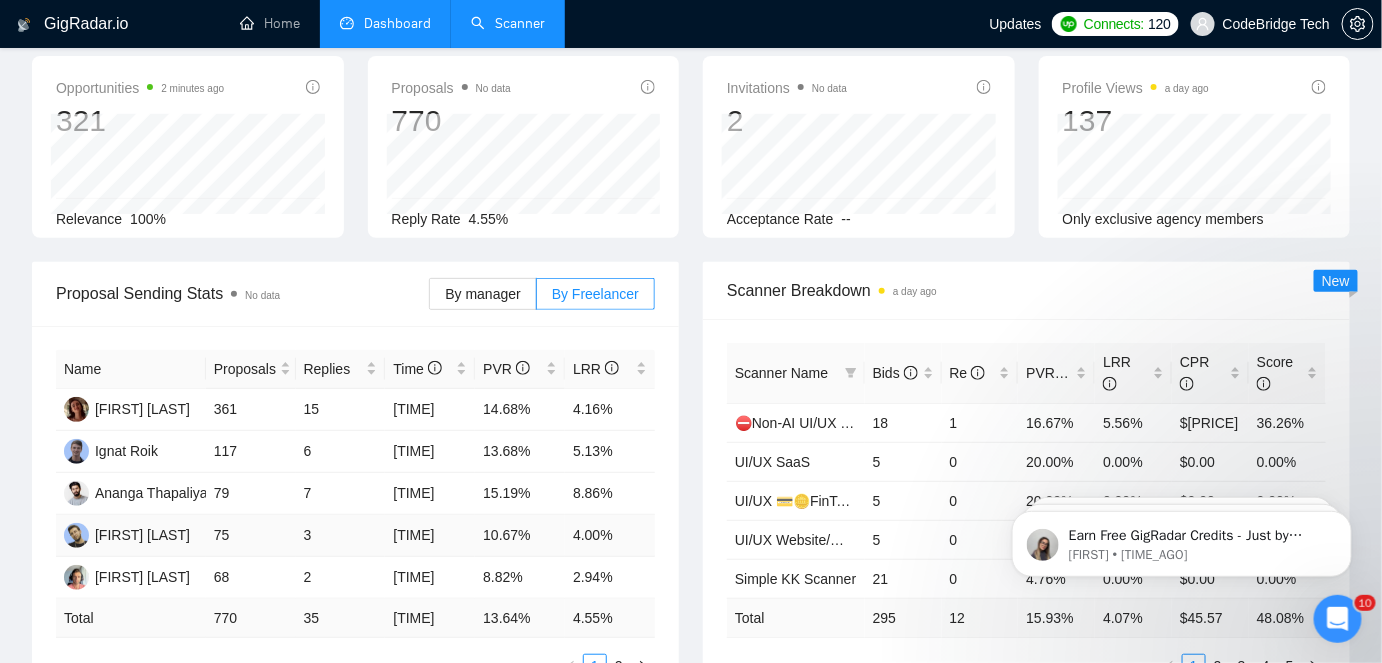 scroll, scrollTop: 181, scrollLeft: 0, axis: vertical 